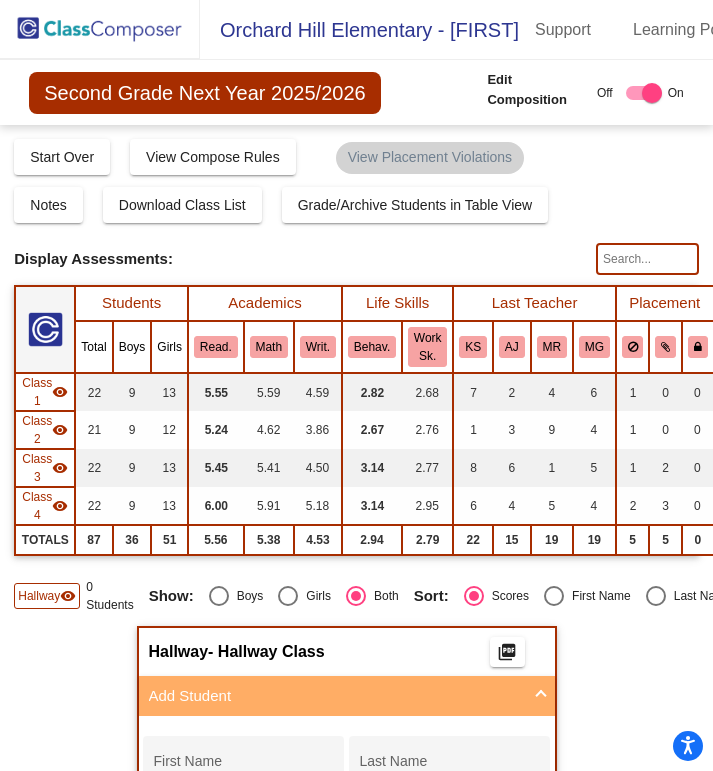 scroll, scrollTop: 0, scrollLeft: 0, axis: both 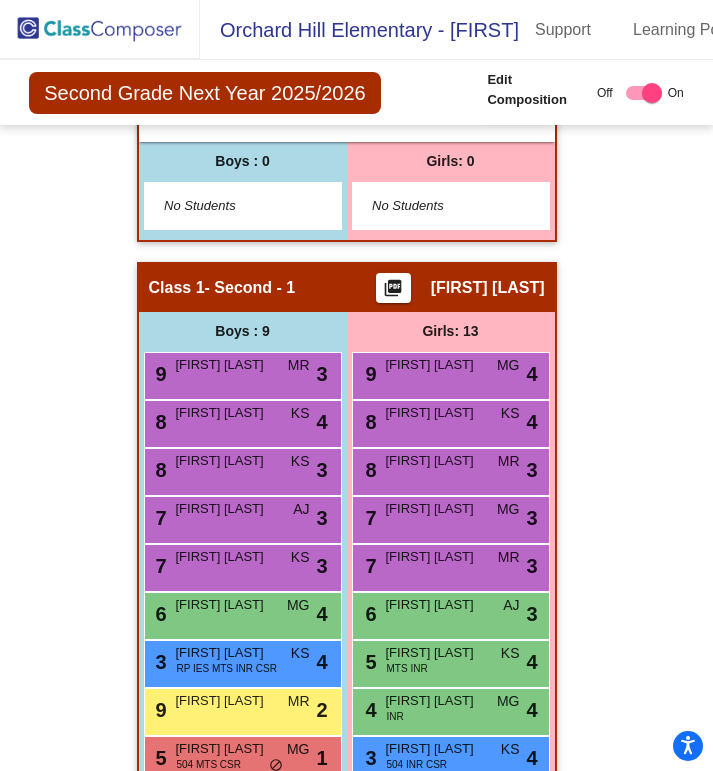 click 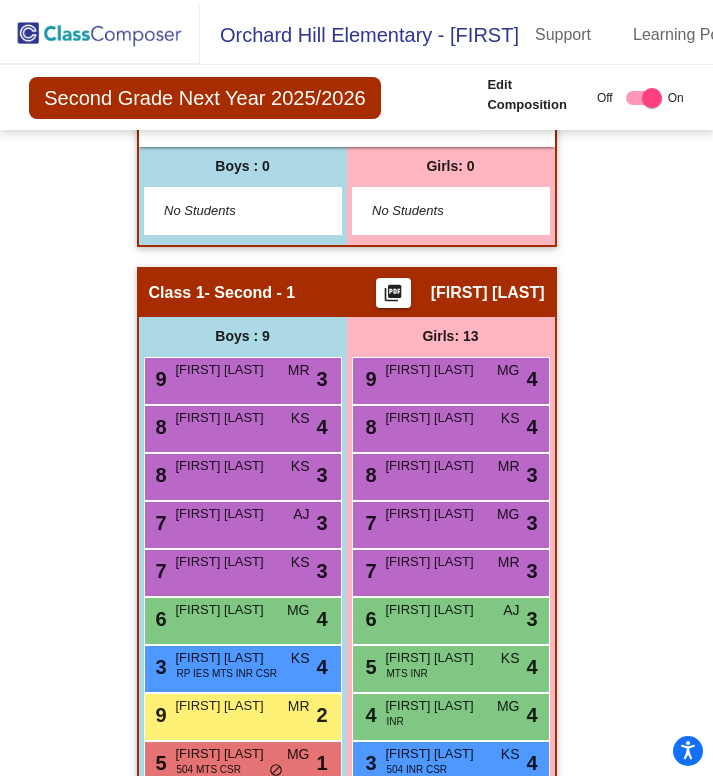 scroll, scrollTop: 0, scrollLeft: 0, axis: both 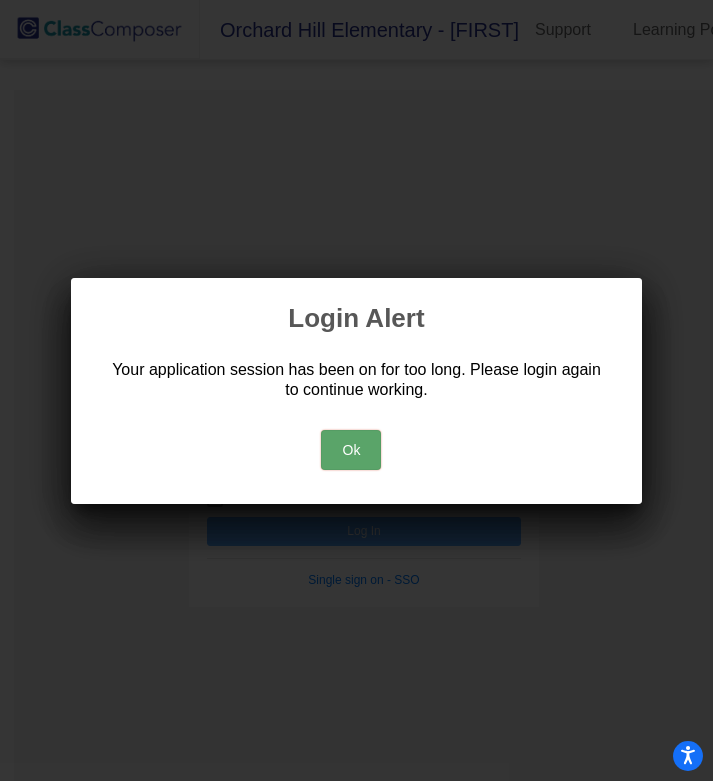 type 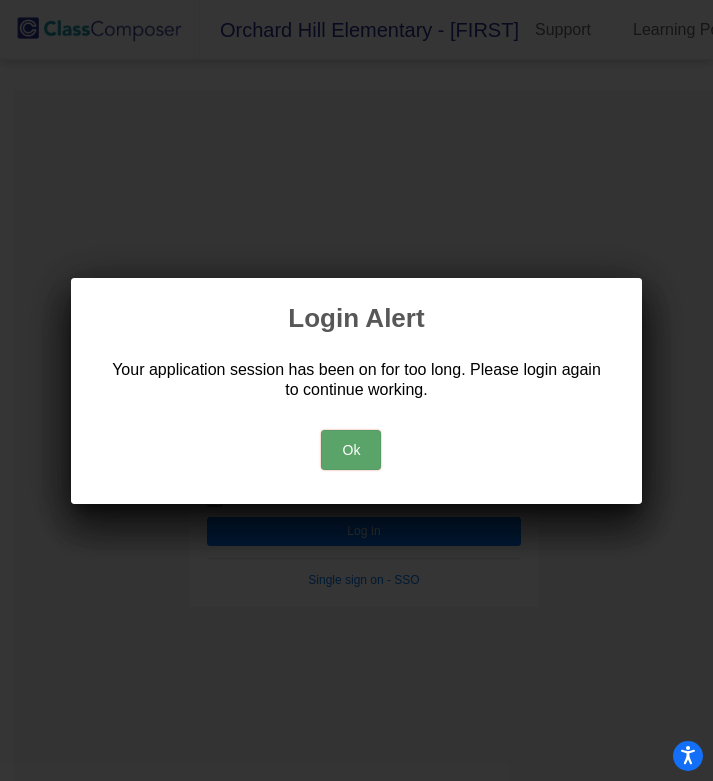 click on "Ok" at bounding box center [351, 450] 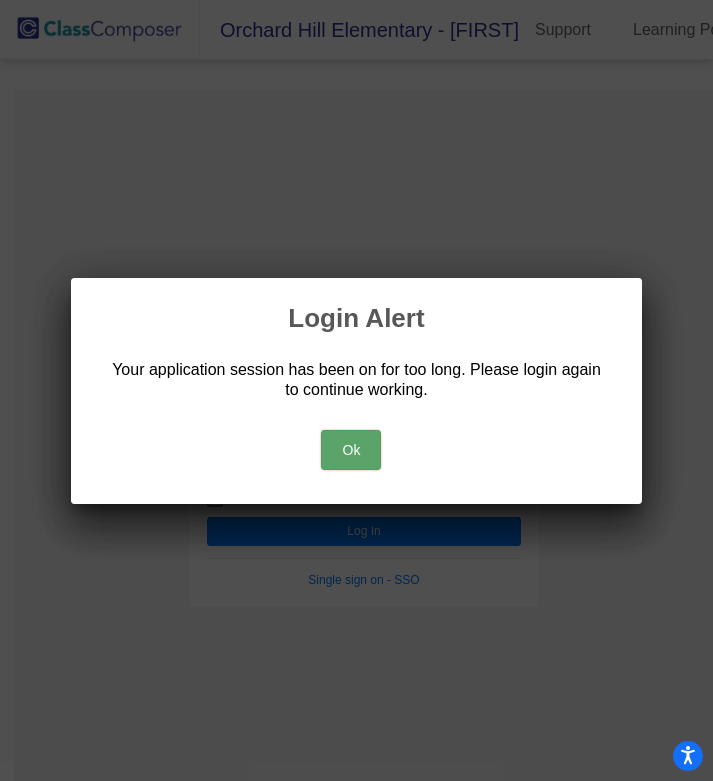 click on "Ok" at bounding box center (351, 450) 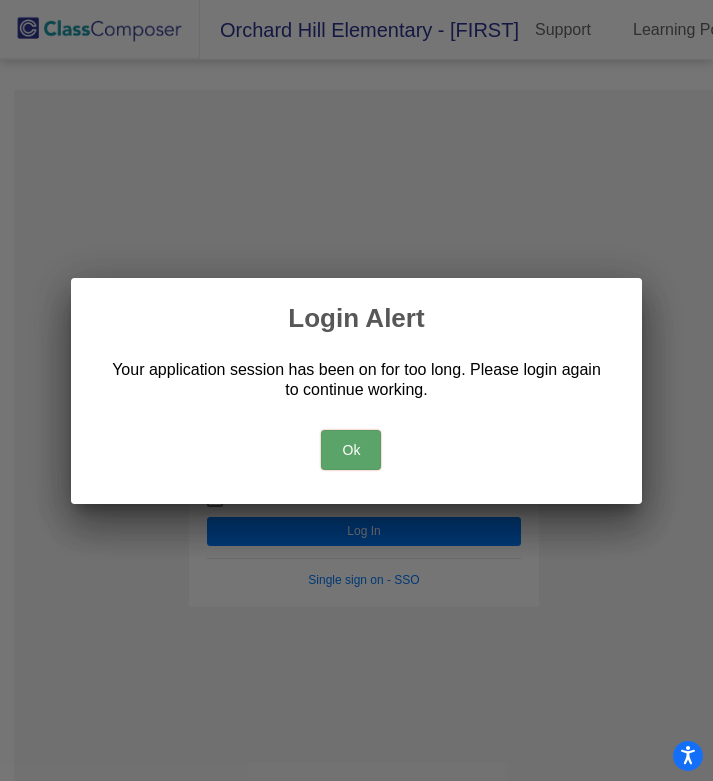 click on "Ok" at bounding box center [351, 450] 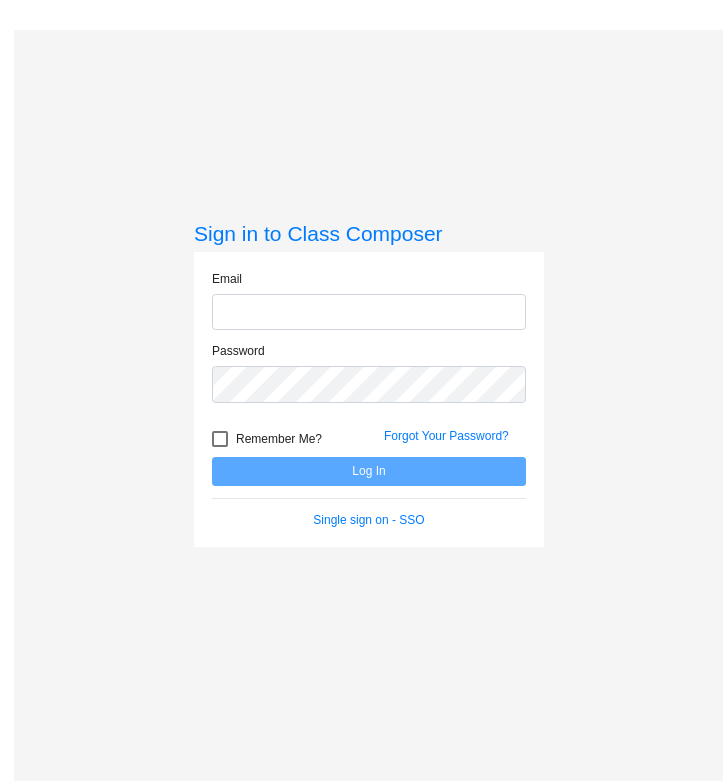 scroll, scrollTop: 0, scrollLeft: 0, axis: both 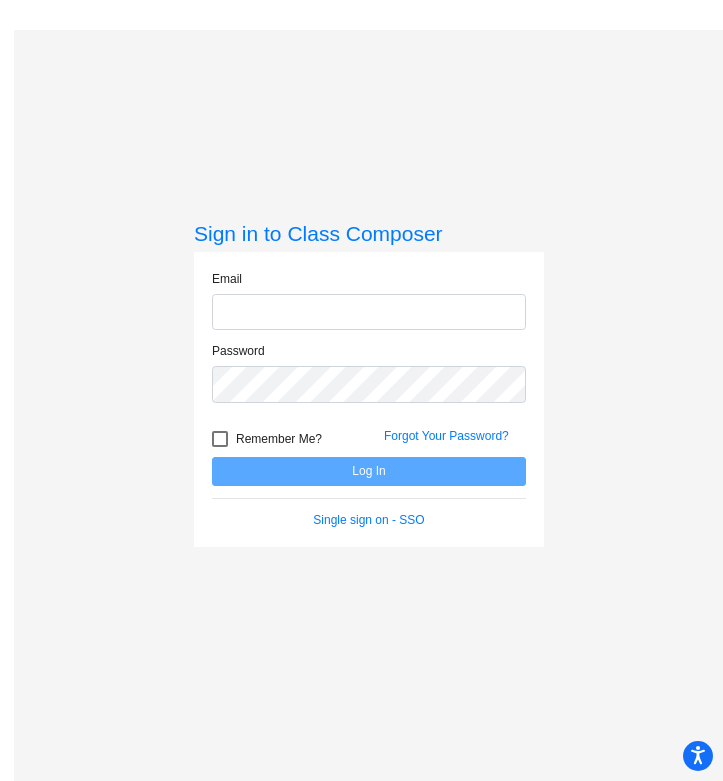 type on "[EMAIL]" 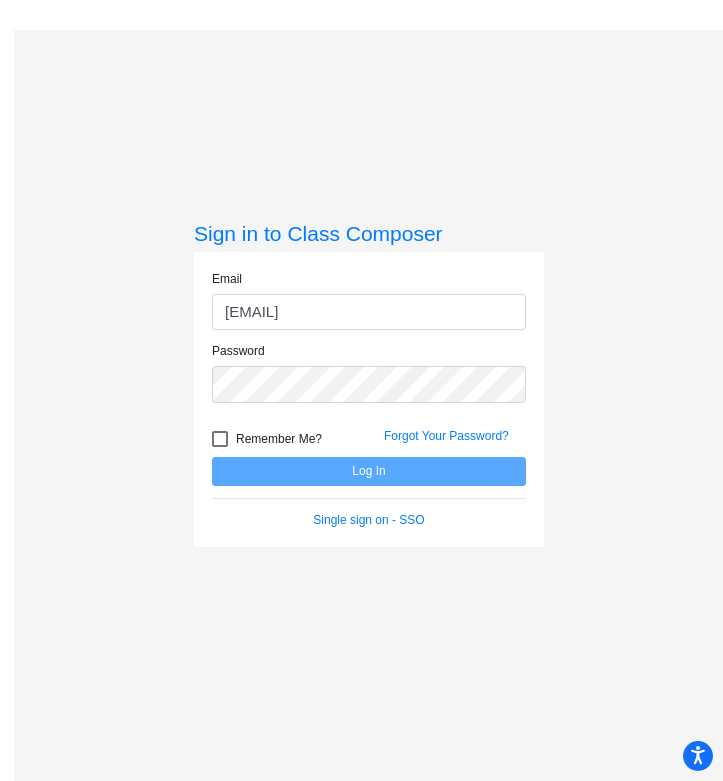 click at bounding box center [220, 439] 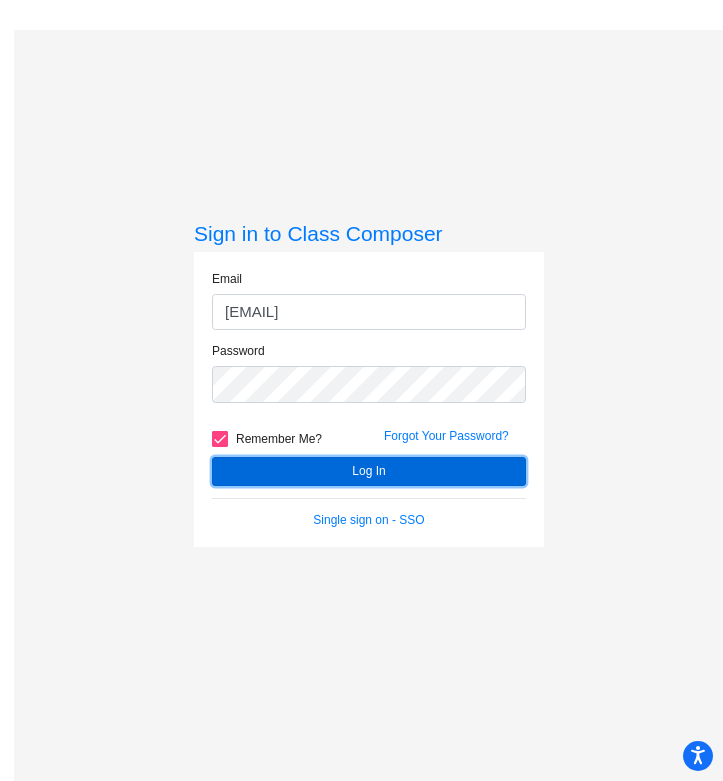 click on "Log In" 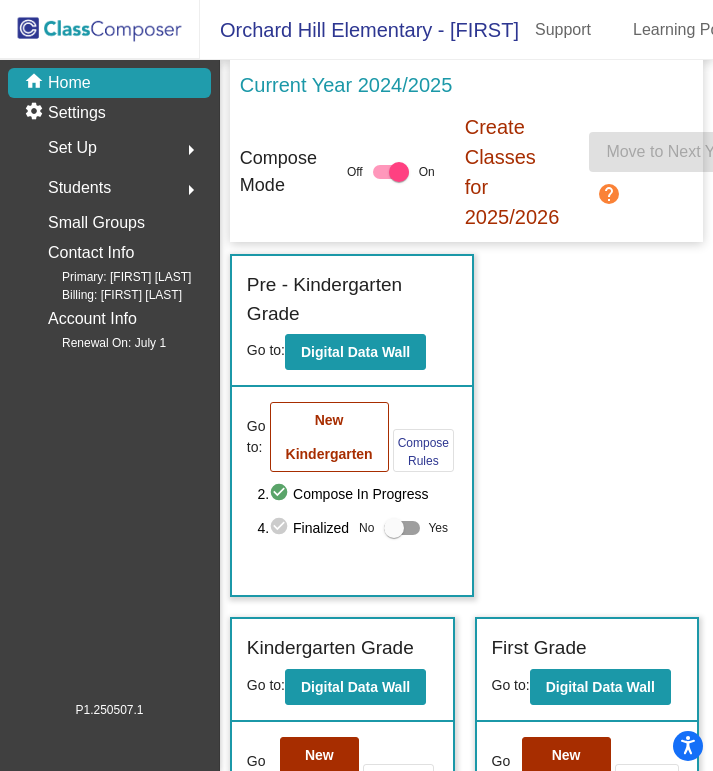 scroll, scrollTop: 10, scrollLeft: 0, axis: vertical 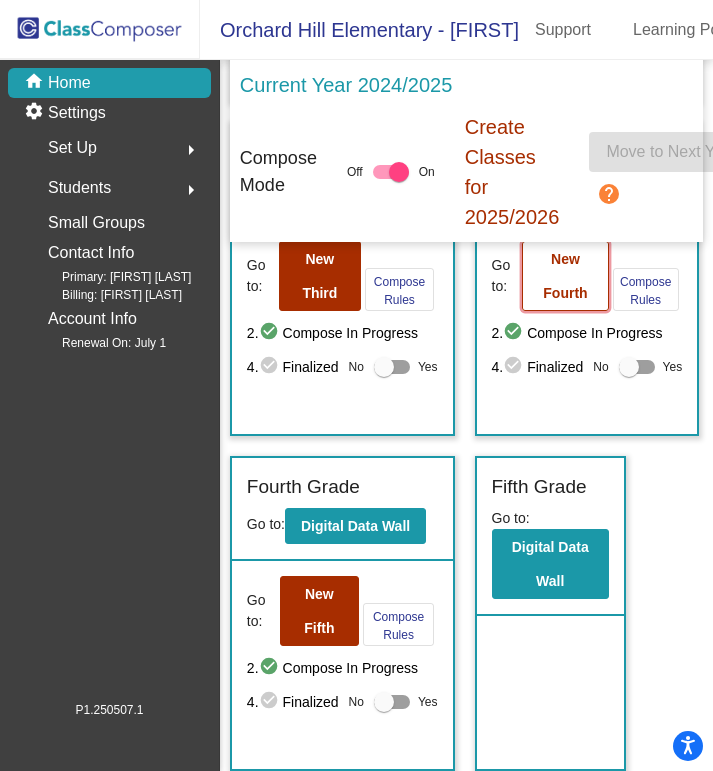 click on "New Fourth" 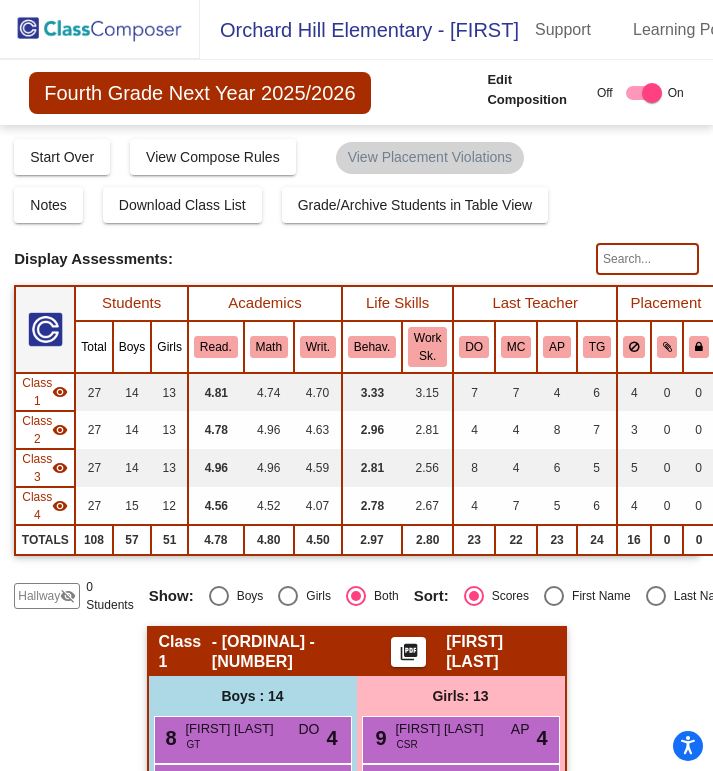 scroll, scrollTop: 3079, scrollLeft: 0, axis: vertical 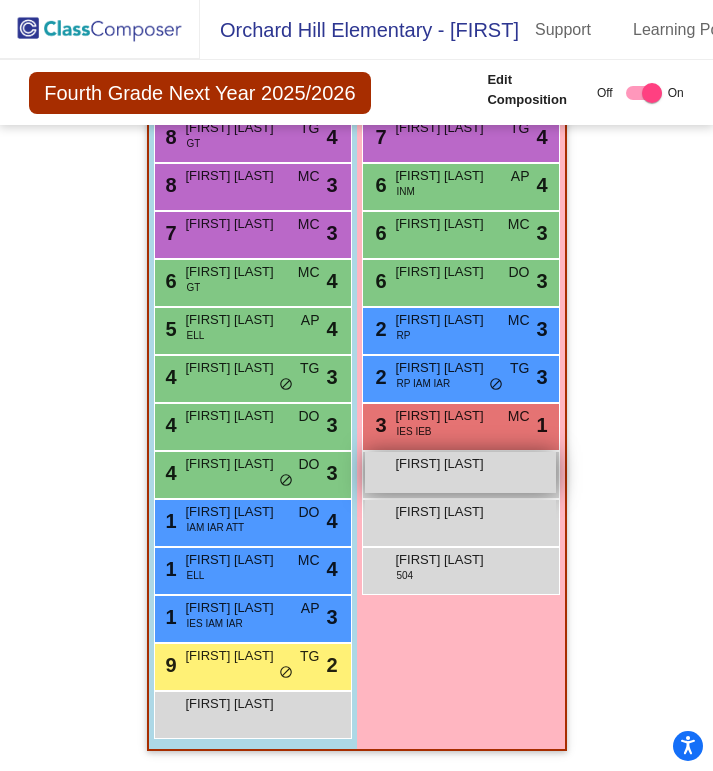 click on "[FIRST] [LAST]" at bounding box center [446, 464] 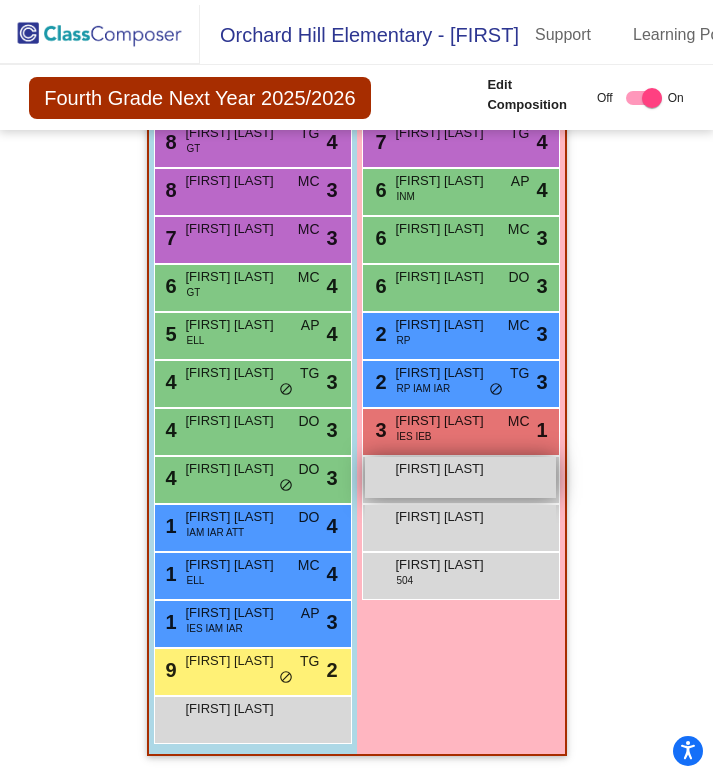 scroll, scrollTop: 0, scrollLeft: 0, axis: both 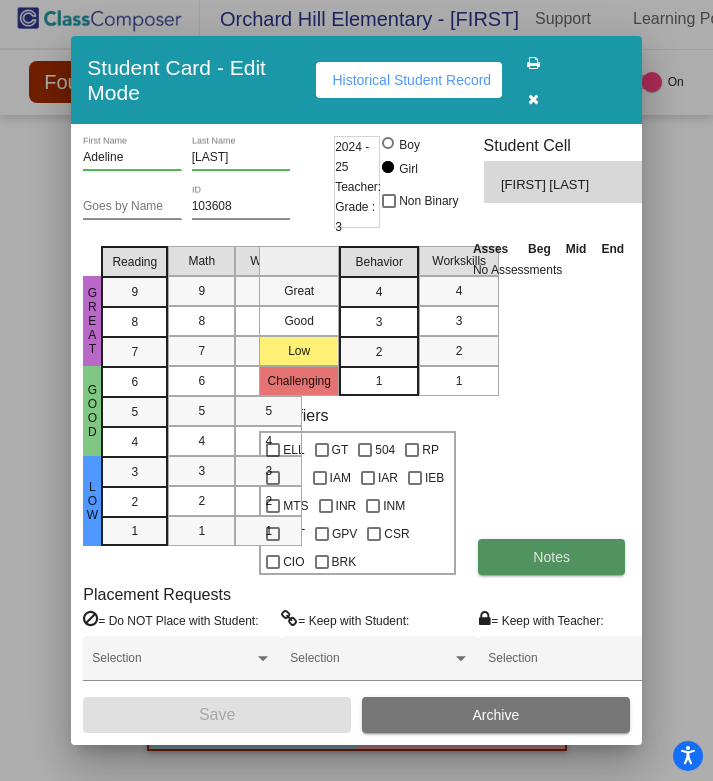 click on "Notes" at bounding box center (552, 557) 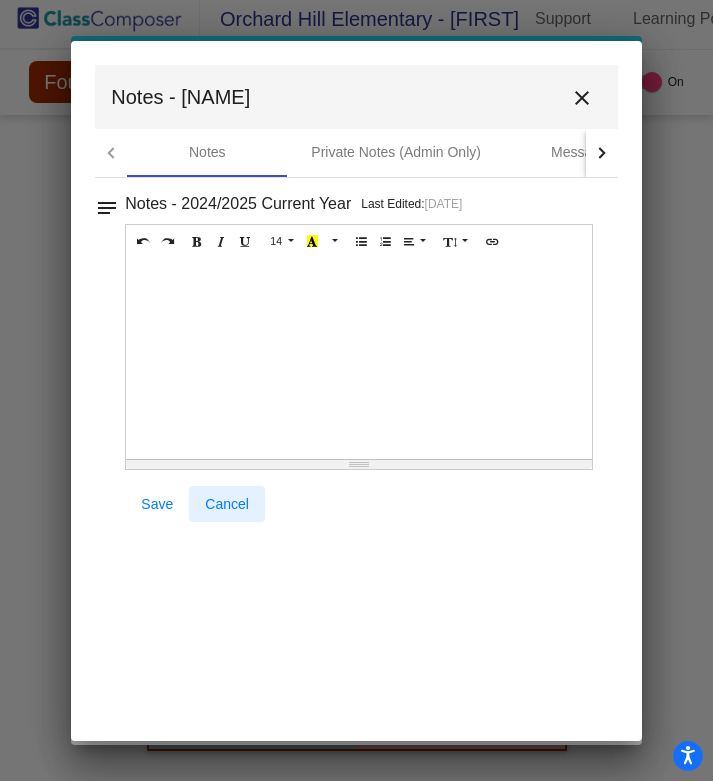 click on "Cancel" at bounding box center (227, 504) 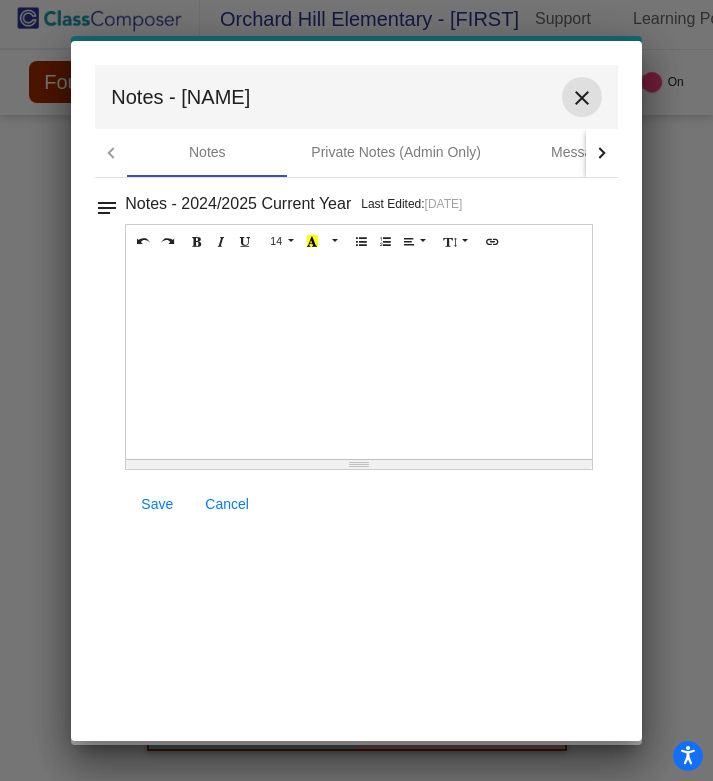 click on "close" at bounding box center [582, 98] 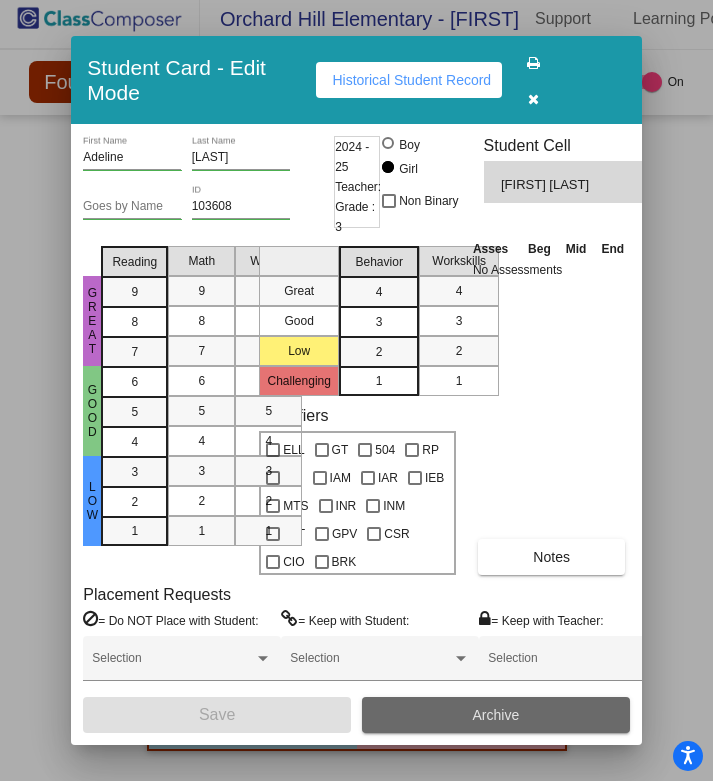 click on "Archive" at bounding box center (496, 715) 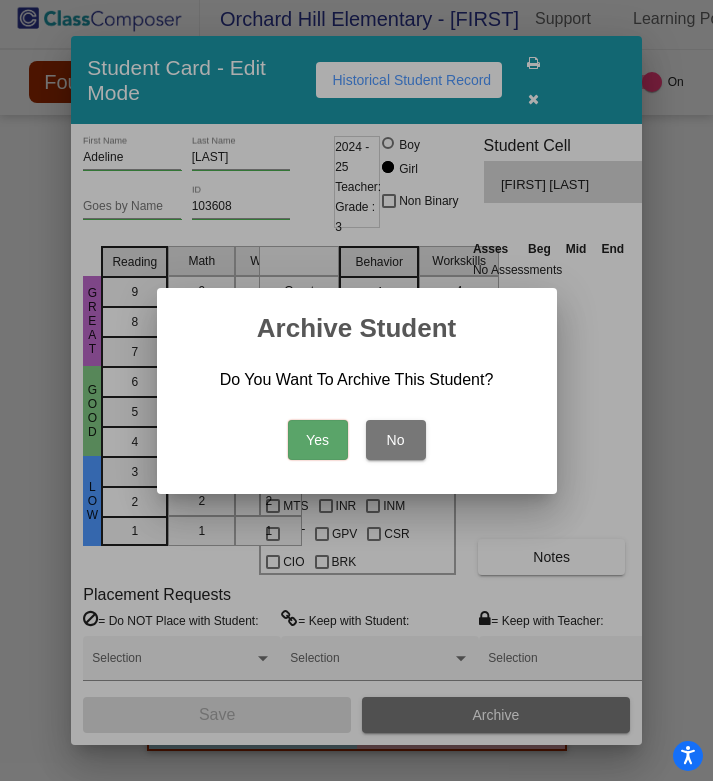 click on "Yes" at bounding box center (318, 440) 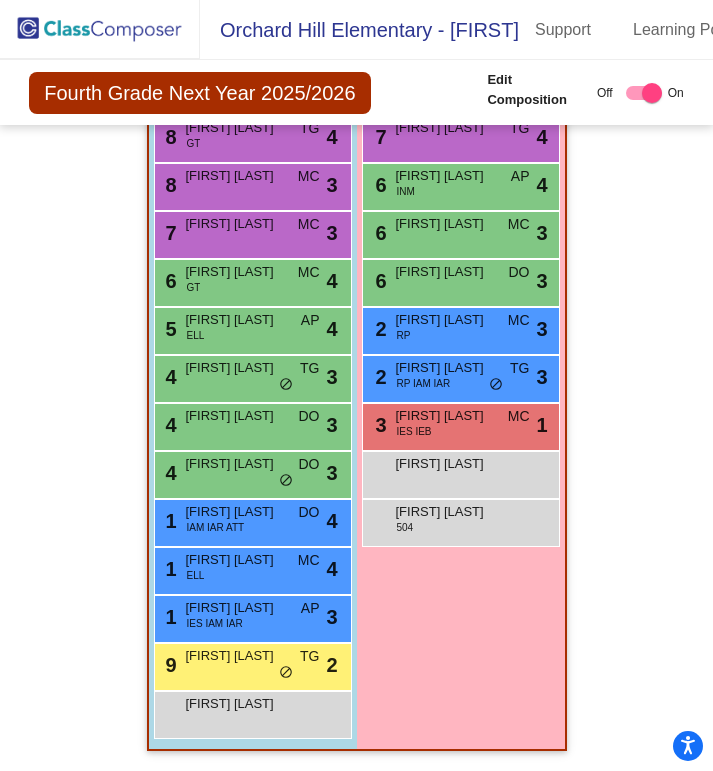 scroll, scrollTop: 0, scrollLeft: 0, axis: both 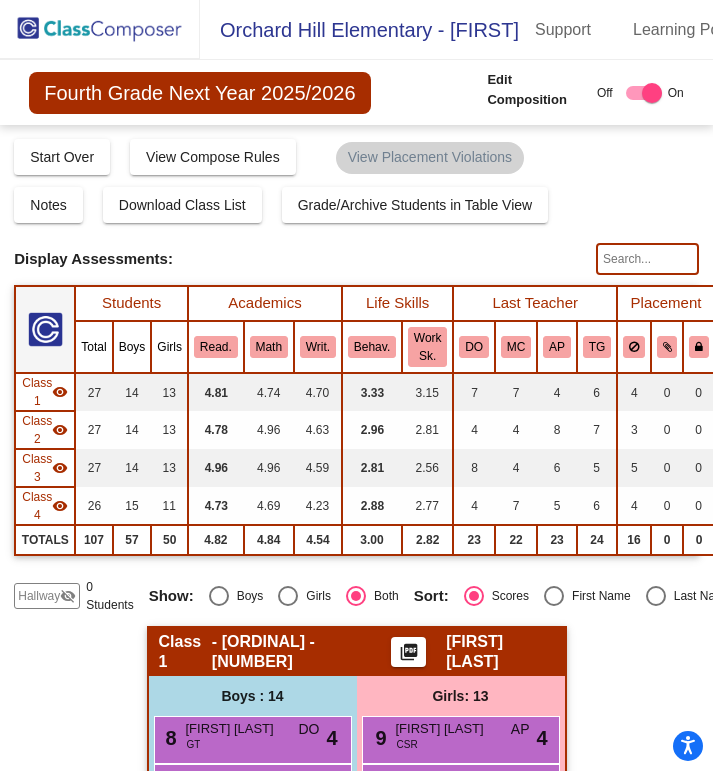click 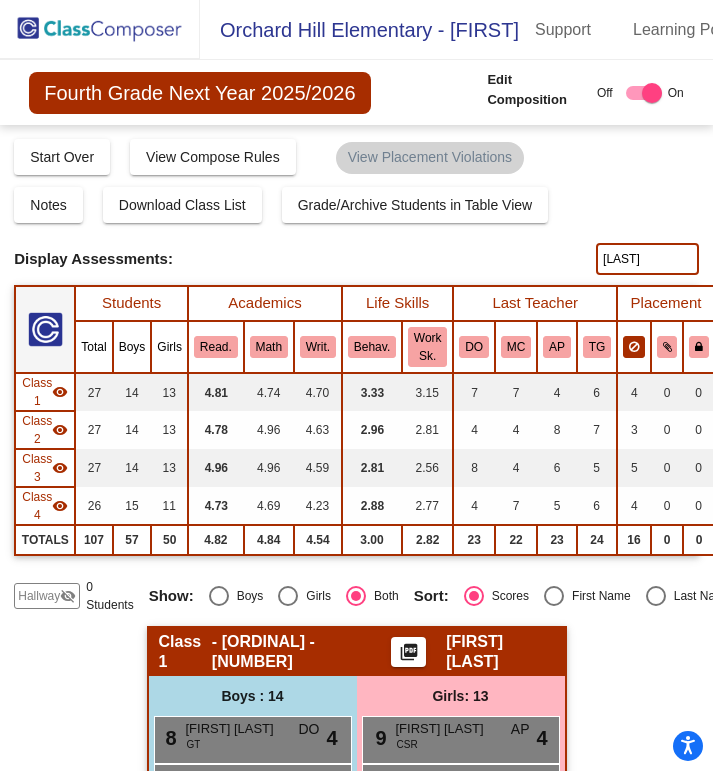 scroll, scrollTop: 283, scrollLeft: 0, axis: vertical 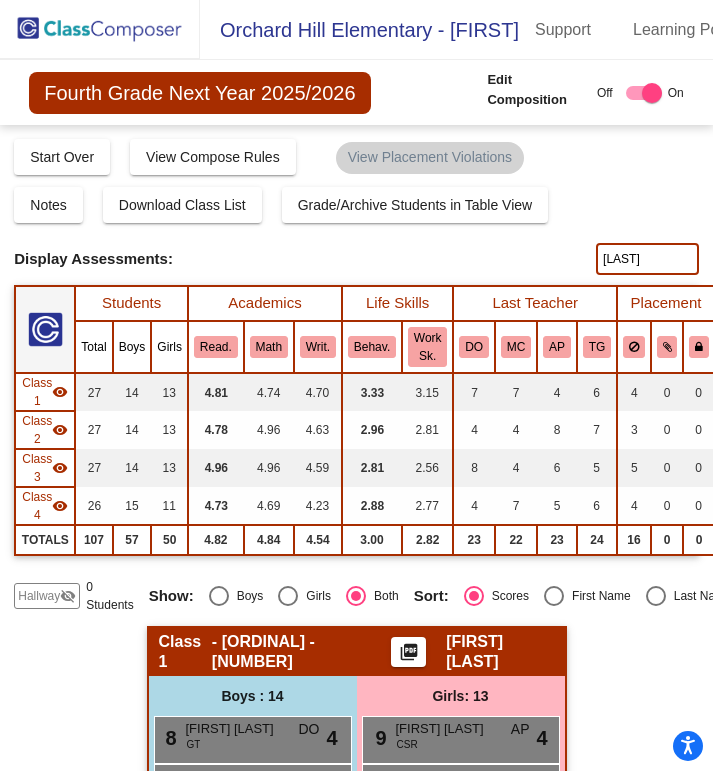 click on "[LAST]" 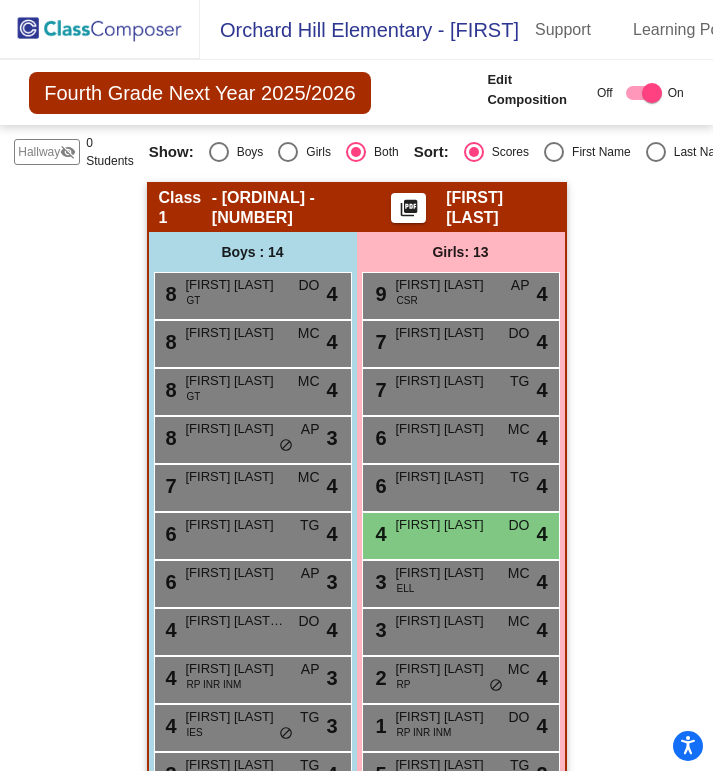 scroll, scrollTop: 447, scrollLeft: 0, axis: vertical 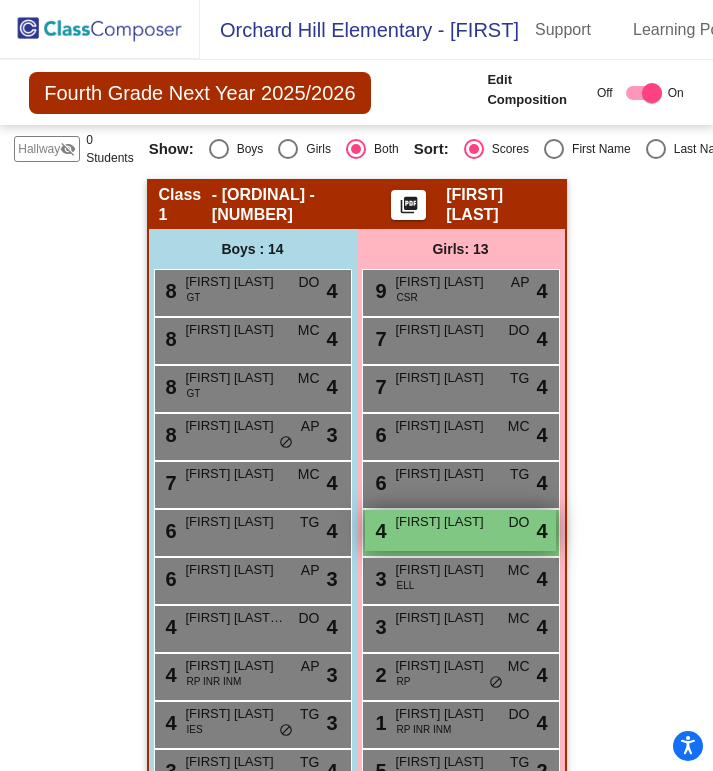type on "[FIRST]" 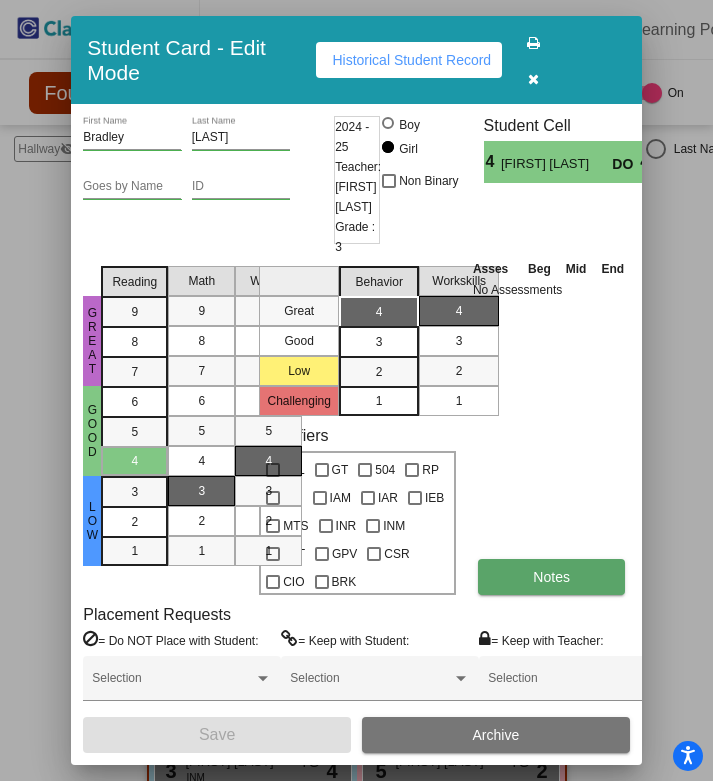 click on "Notes" at bounding box center [552, 577] 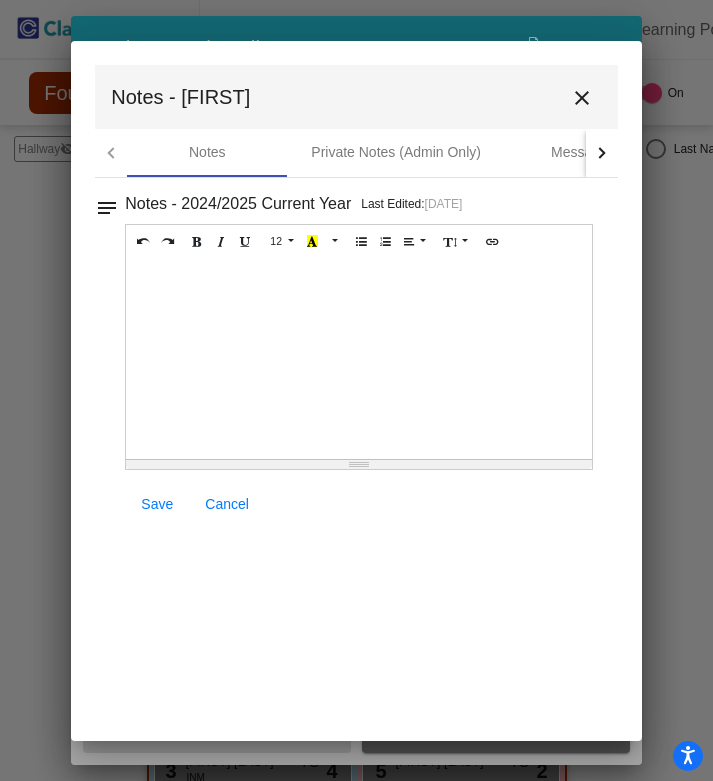 click at bounding box center [359, 359] 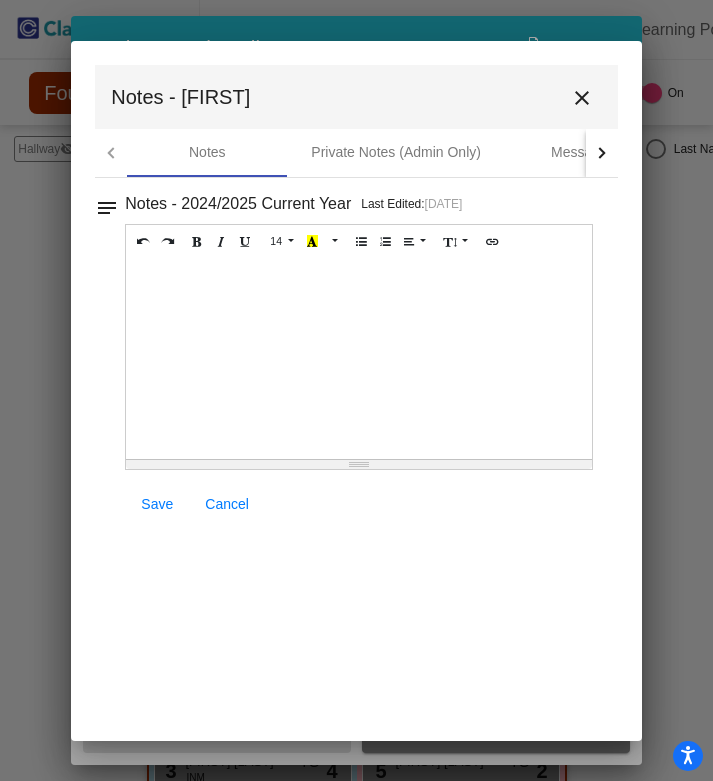 type 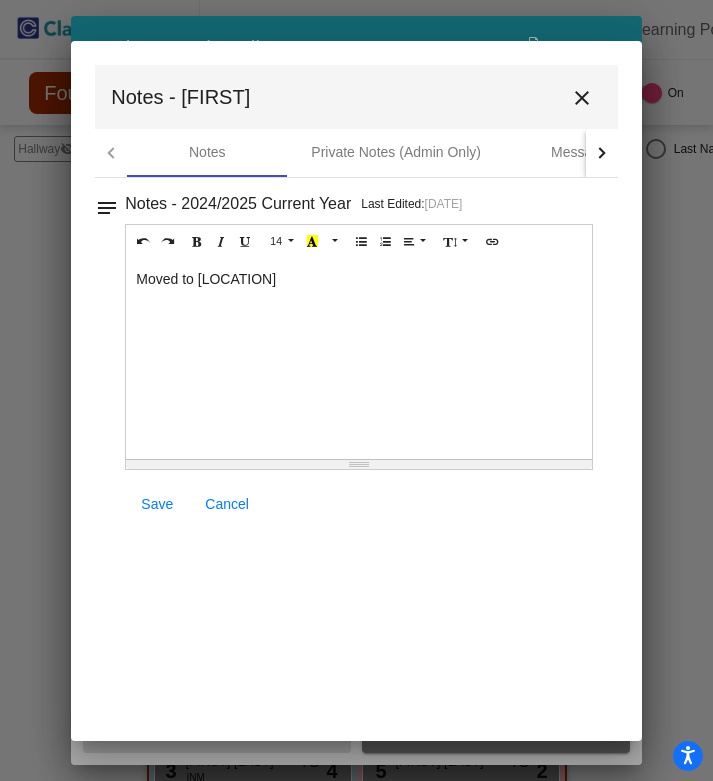 click on "Save" at bounding box center (157, 504) 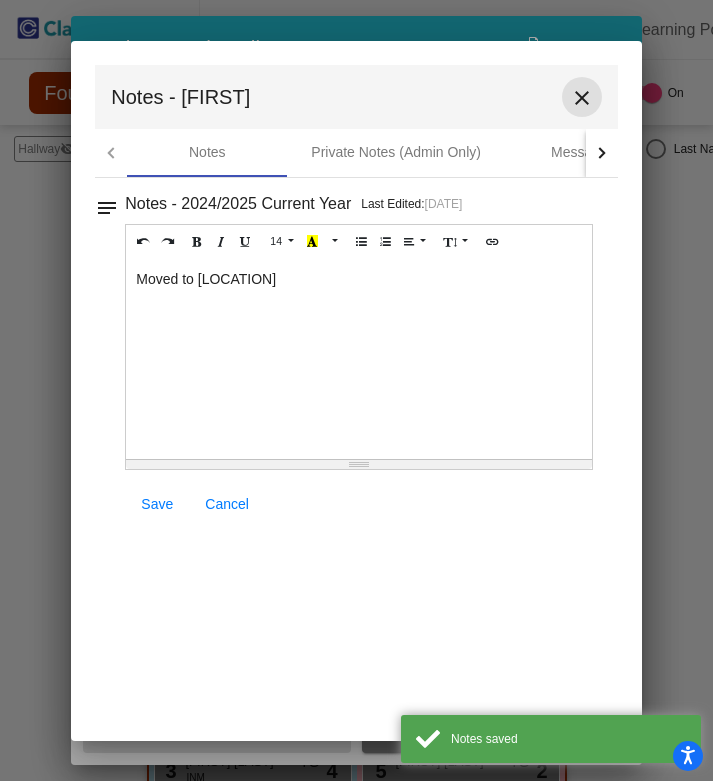 click on "close" at bounding box center (582, 98) 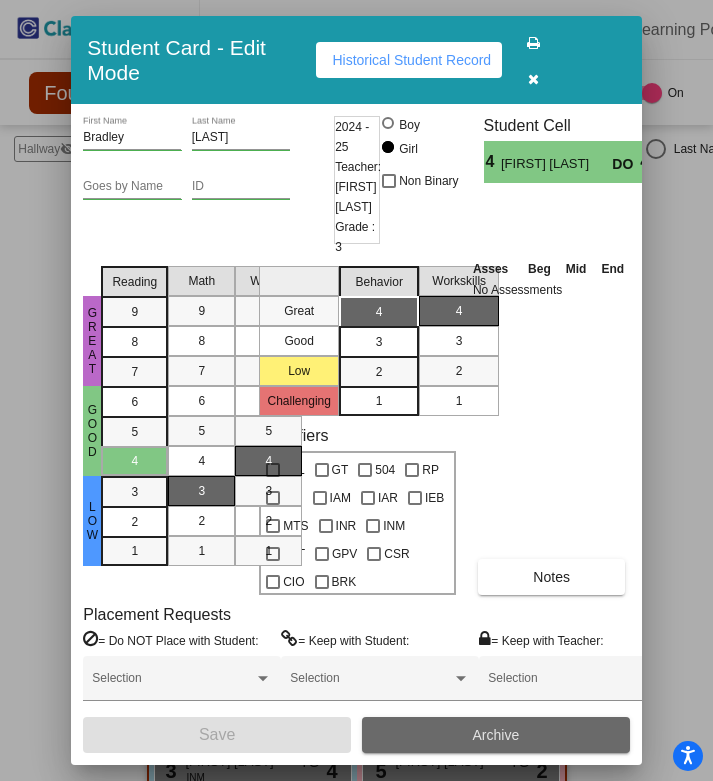 click on "Archive" at bounding box center [496, 735] 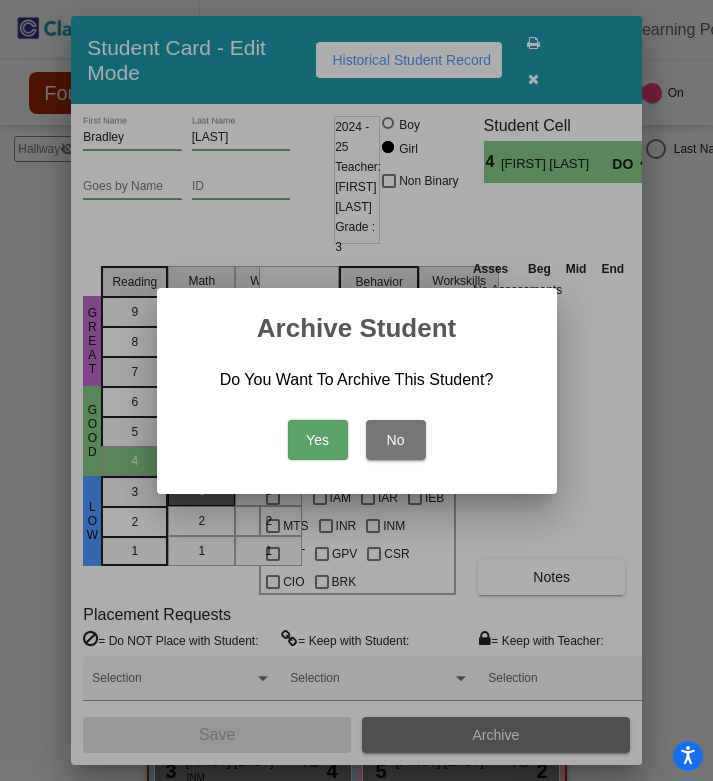 click on "Yes" at bounding box center (318, 440) 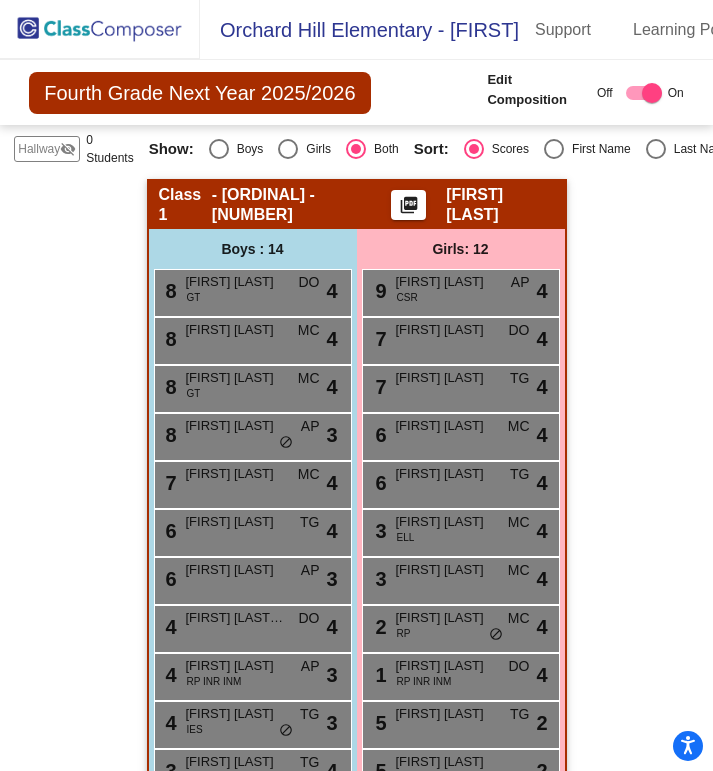 click 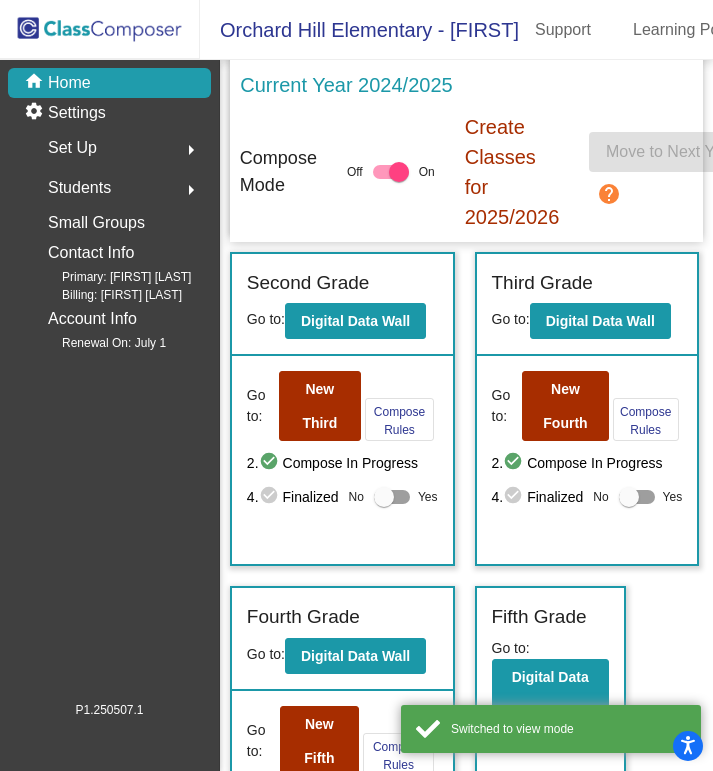 scroll, scrollTop: 713, scrollLeft: 0, axis: vertical 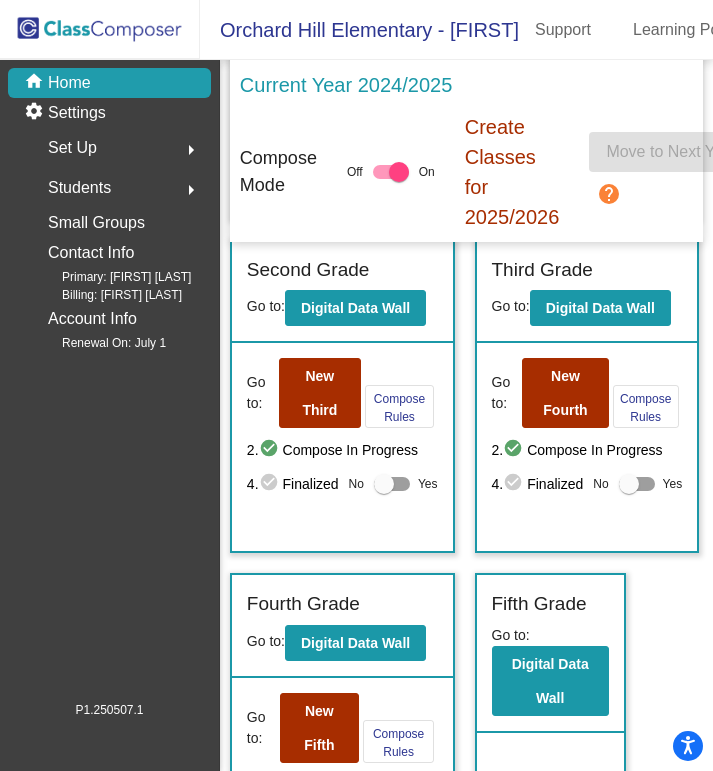 click on "New Second" 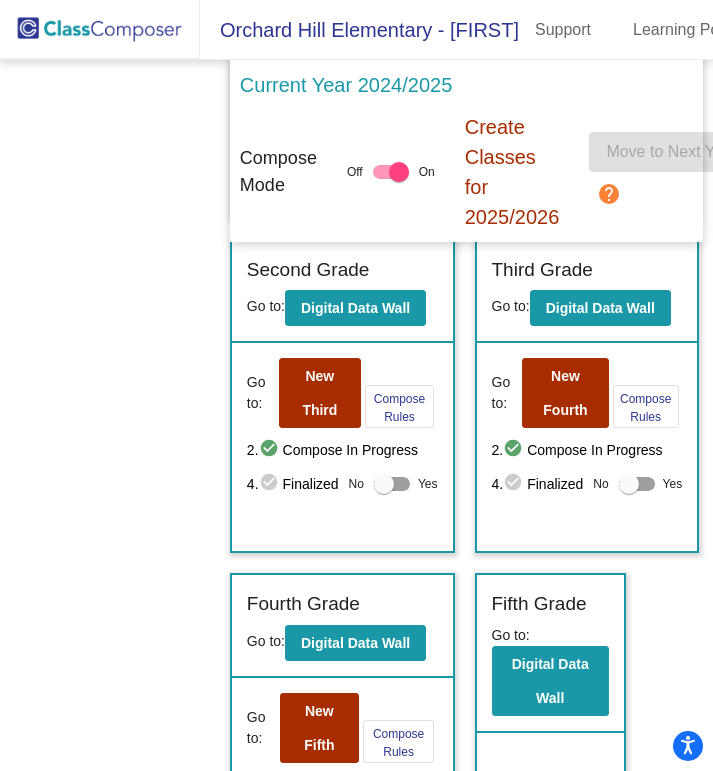 scroll, scrollTop: 0, scrollLeft: 0, axis: both 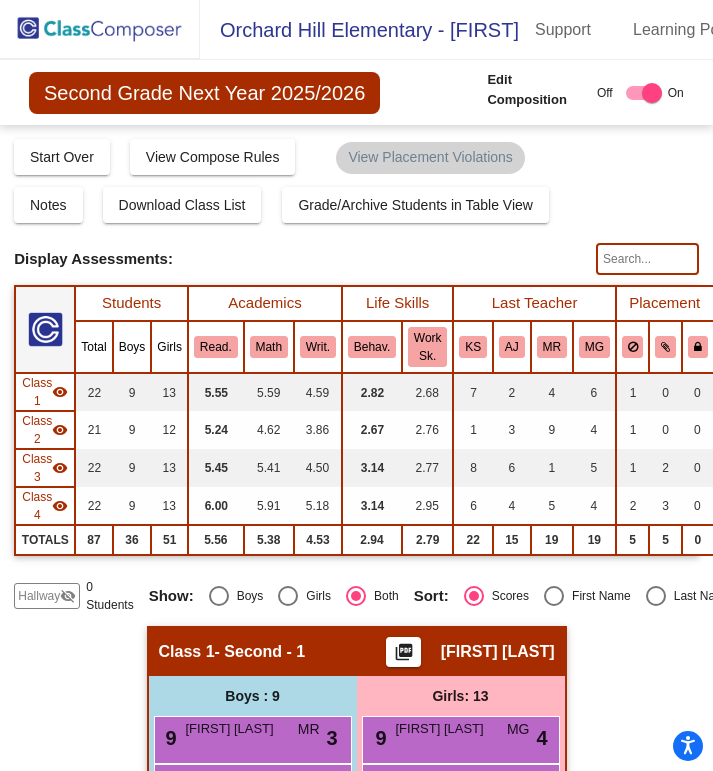 click 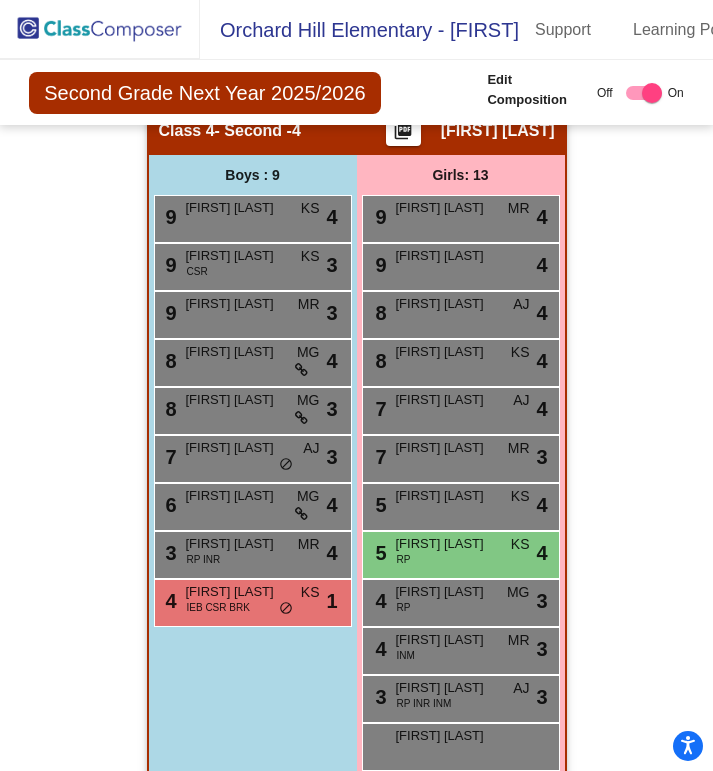 scroll, scrollTop: 2716, scrollLeft: 0, axis: vertical 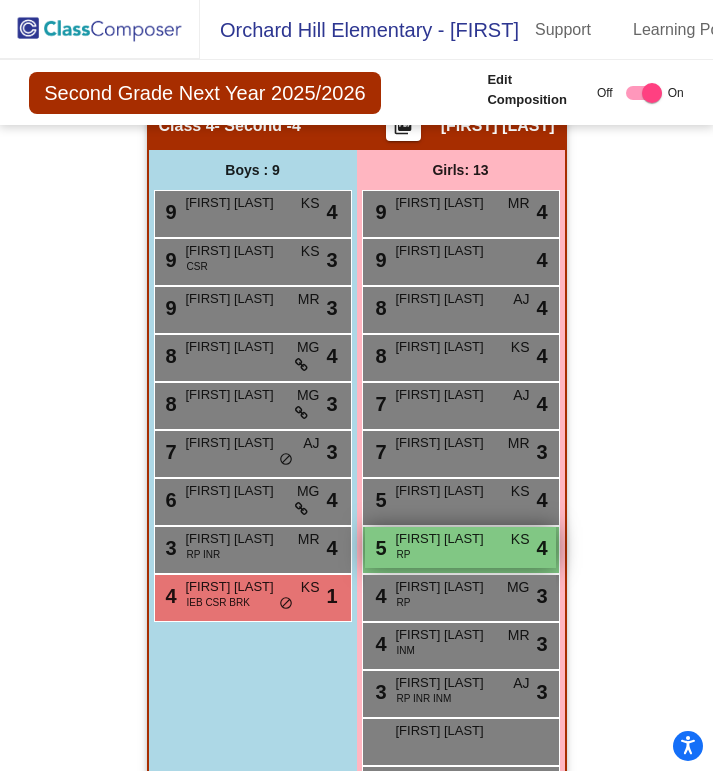 type on "[FIRST]" 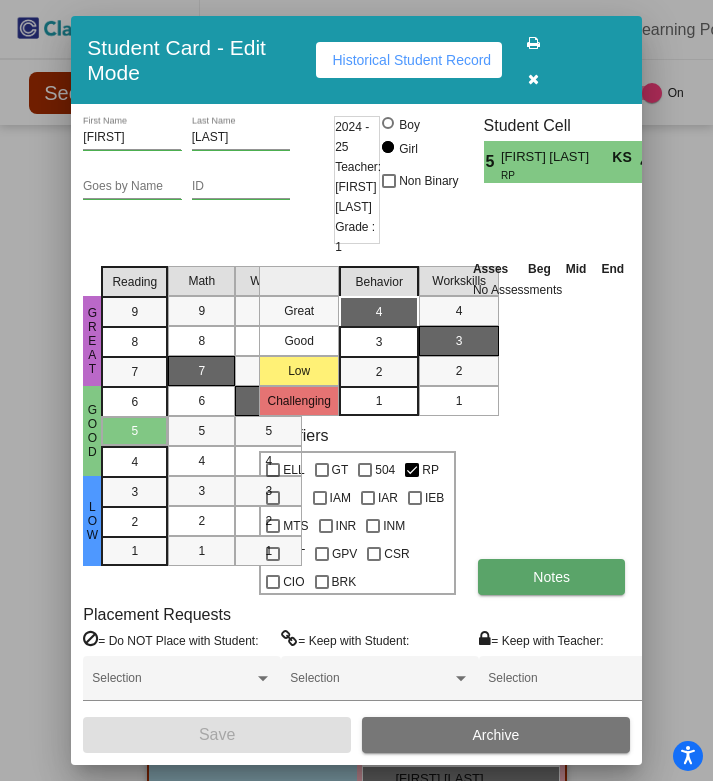 click on "Notes" at bounding box center (552, 577) 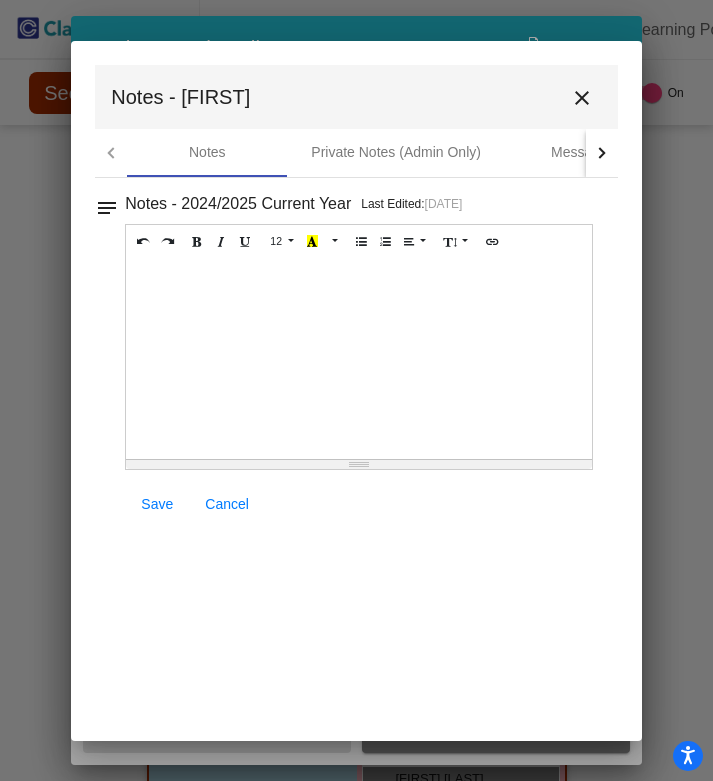 click at bounding box center [359, 359] 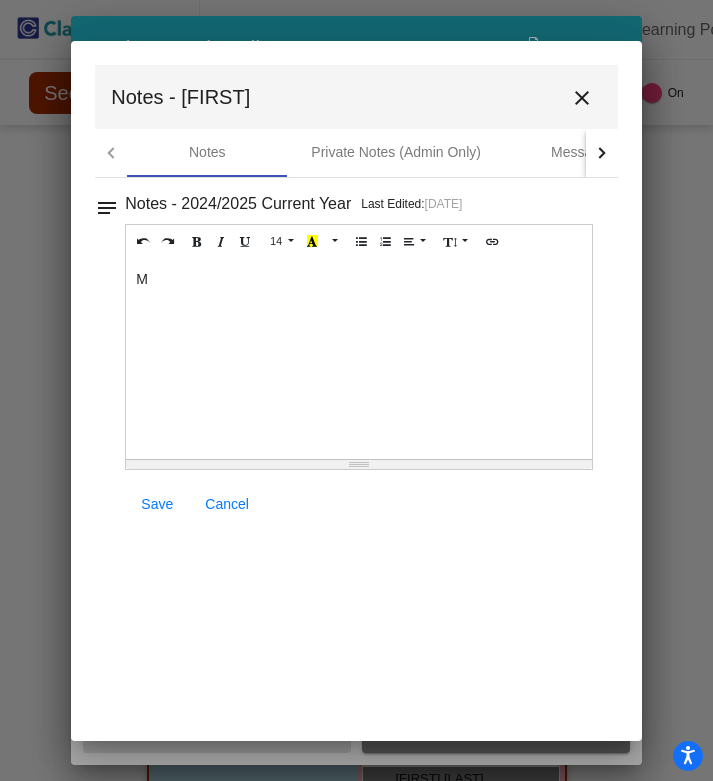 type 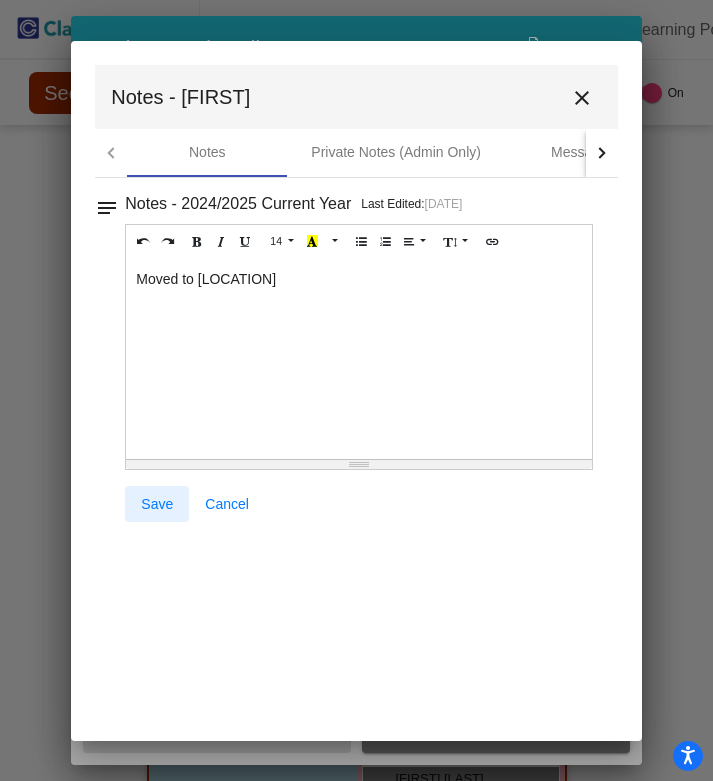 click on "Save" at bounding box center (157, 504) 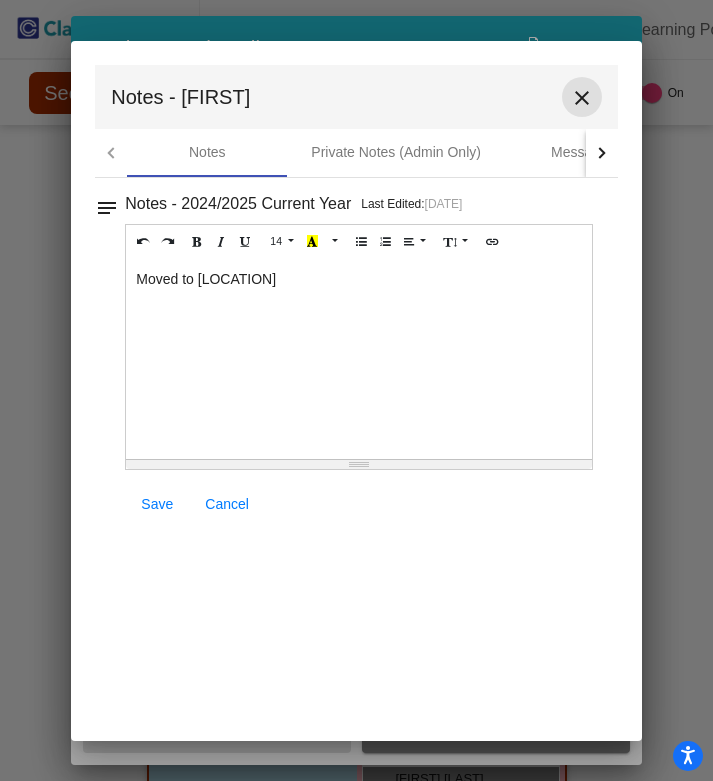 click on "close" at bounding box center [582, 98] 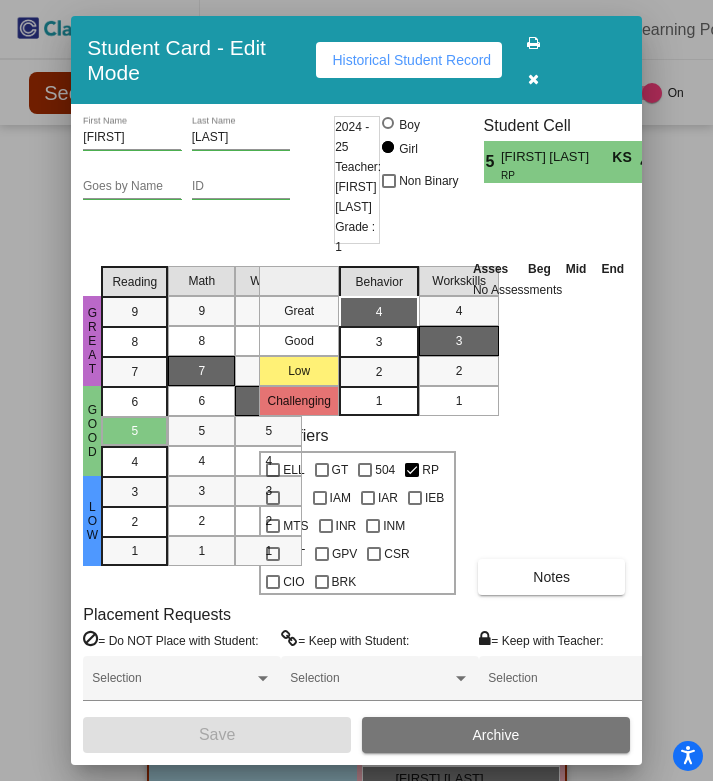 click on "Archive" at bounding box center [496, 735] 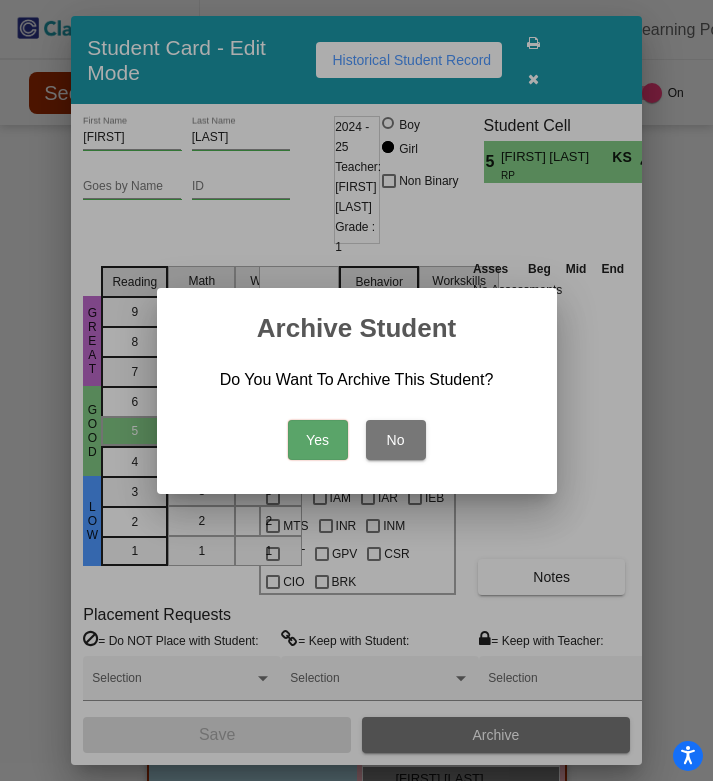 click on "Yes" at bounding box center [318, 440] 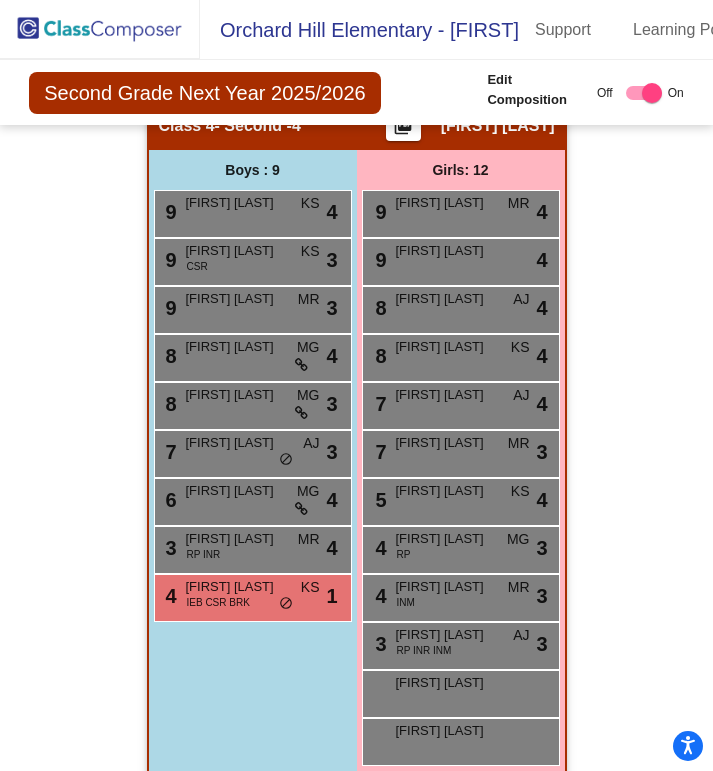scroll, scrollTop: 2743, scrollLeft: 0, axis: vertical 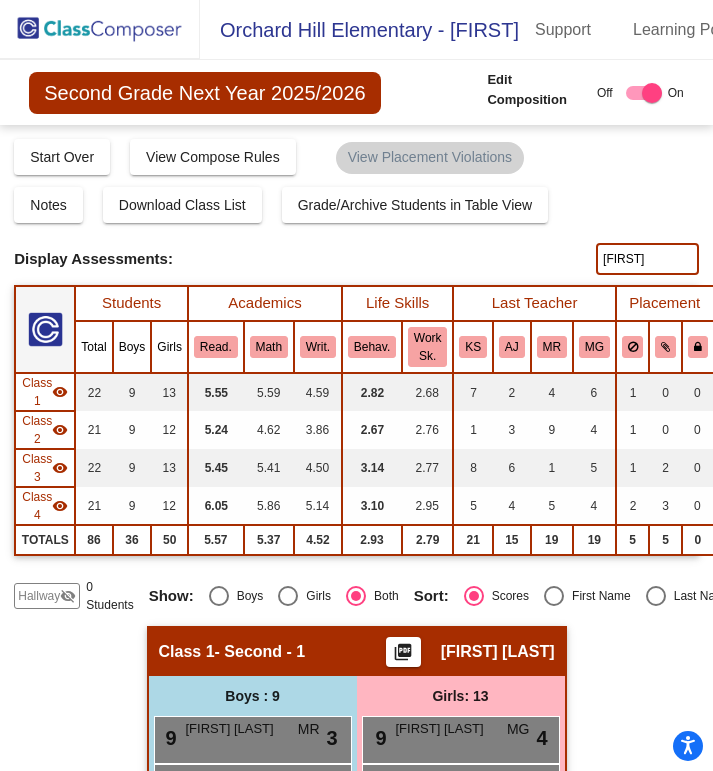click on "Hallway" 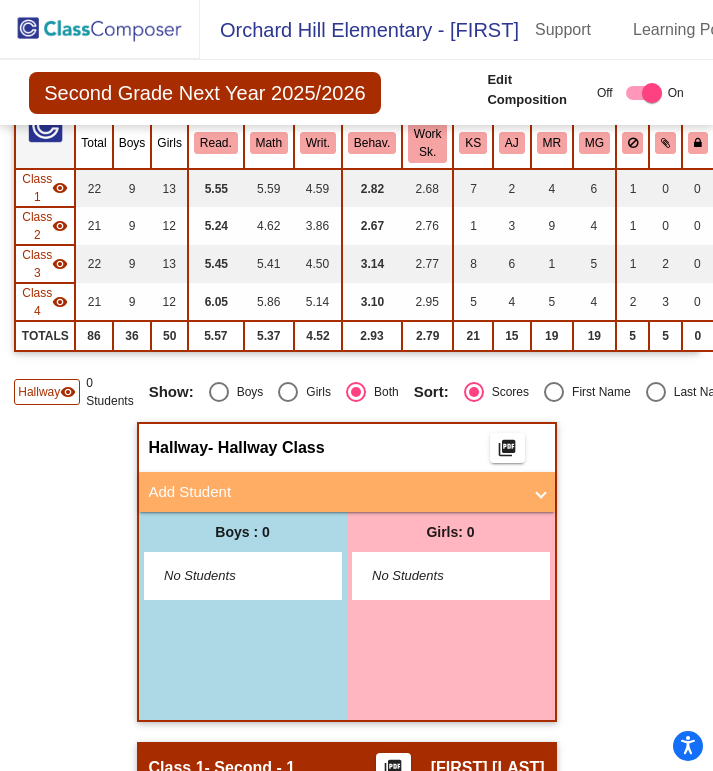 scroll, scrollTop: 207, scrollLeft: 0, axis: vertical 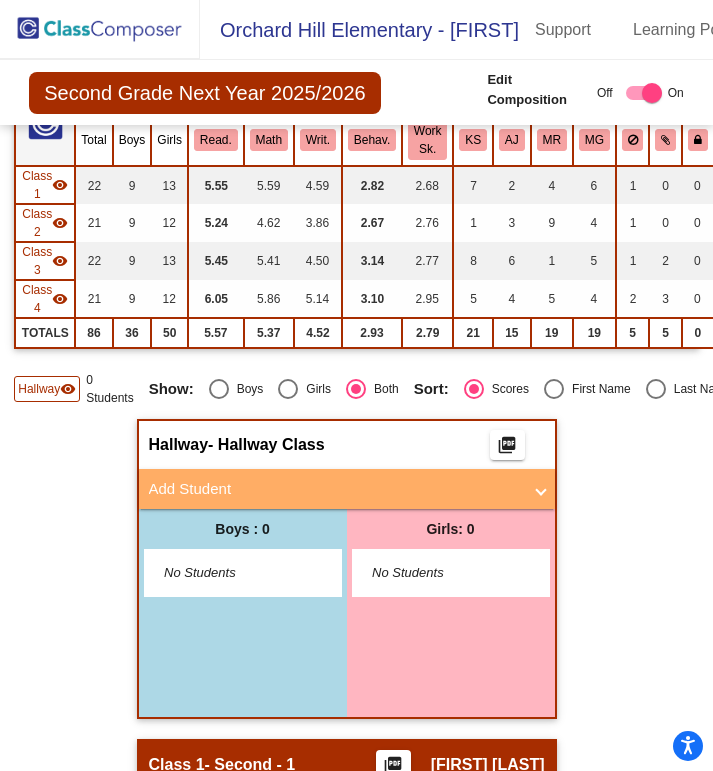 click on "Add Student" at bounding box center (335, 489) 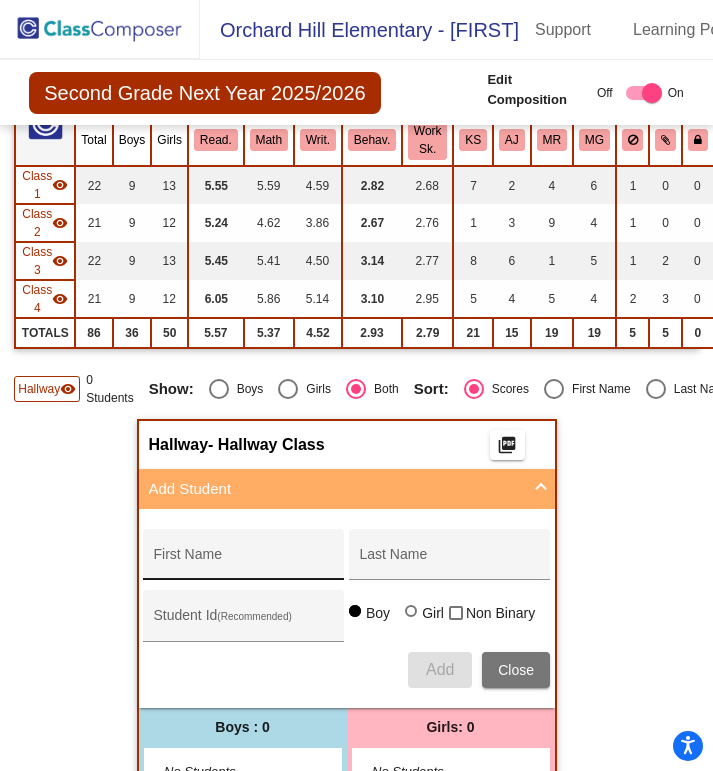 click on "First Name" at bounding box center (244, 562) 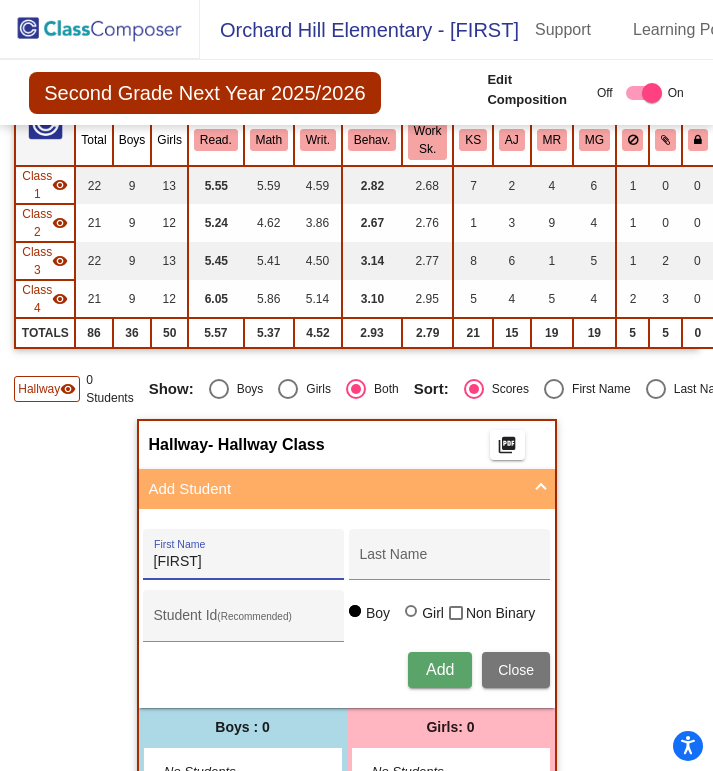 type on "[FIRST]" 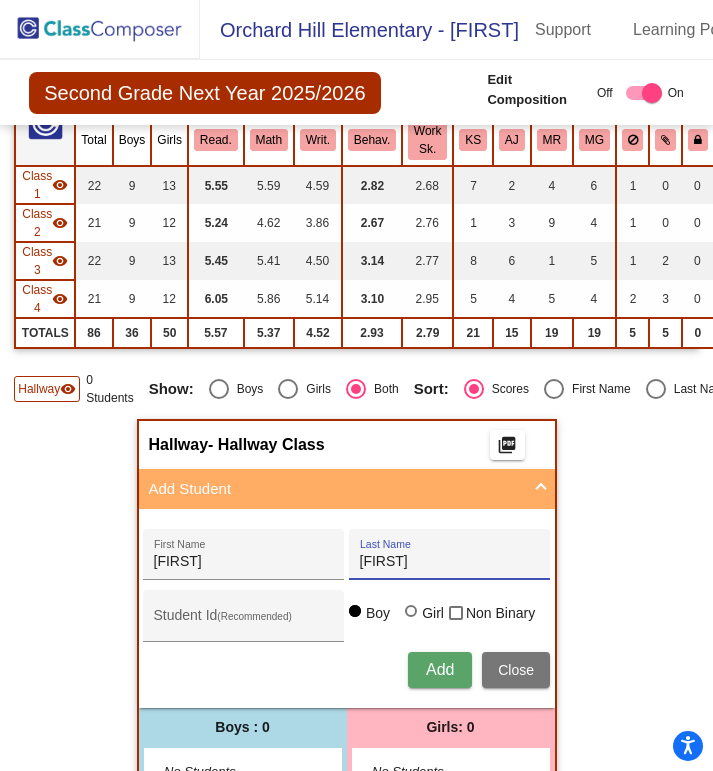 type on "[FIRST]" 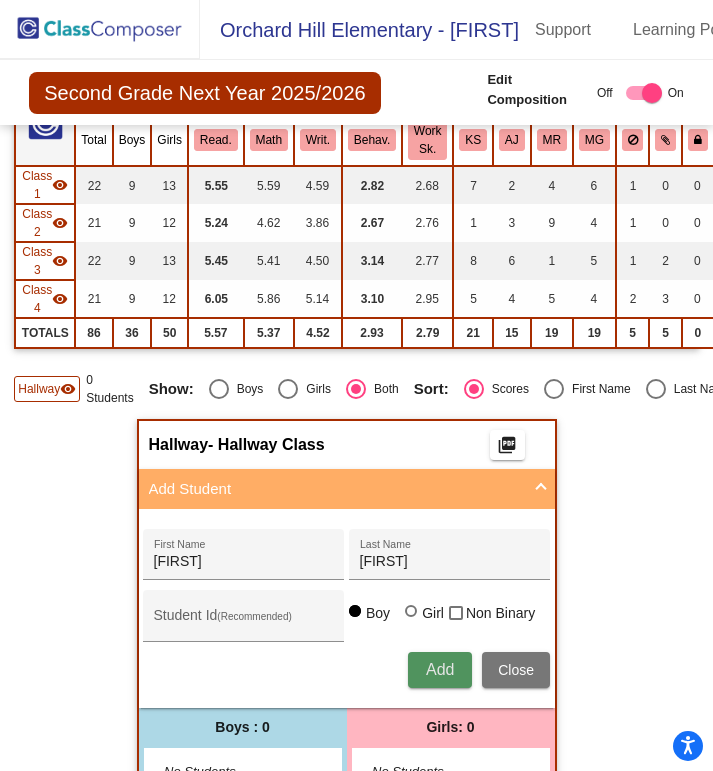 click on "Add" at bounding box center [440, 670] 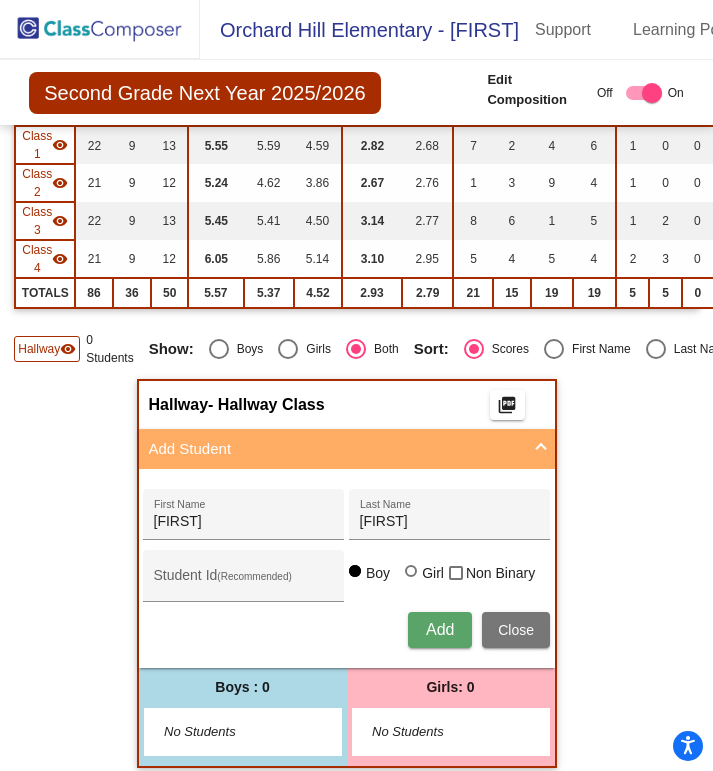type 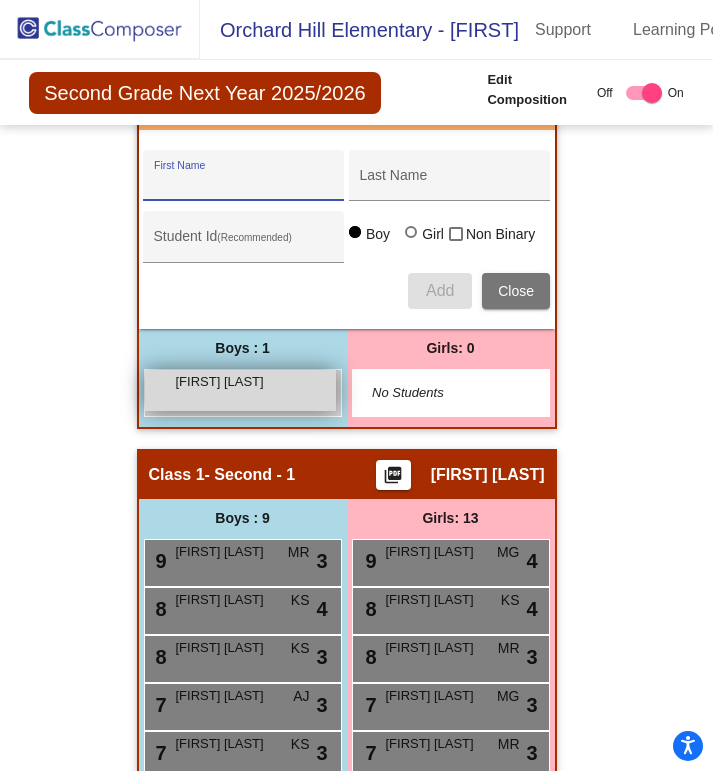 scroll, scrollTop: 588, scrollLeft: 0, axis: vertical 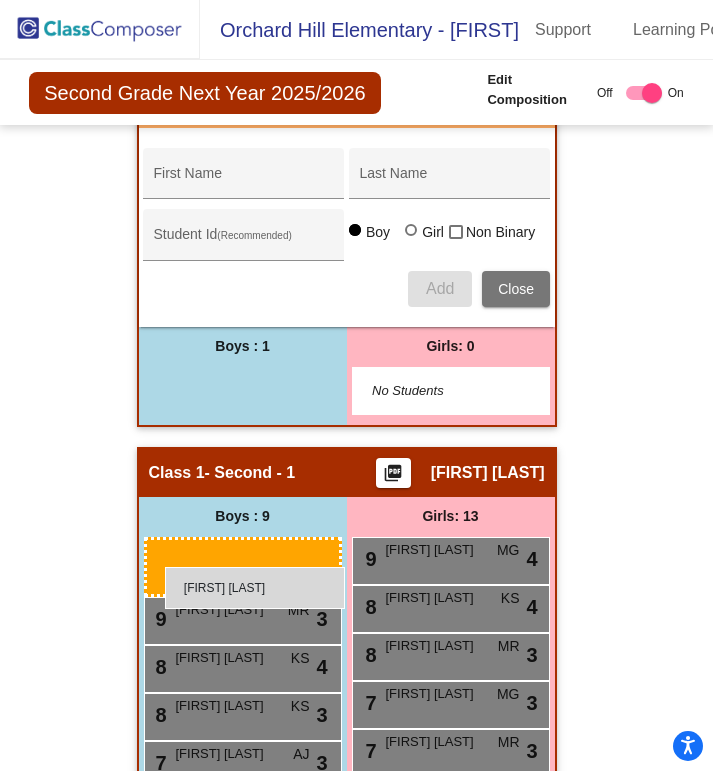drag, startPoint x: 217, startPoint y: 375, endPoint x: 165, endPoint y: 566, distance: 197.95201 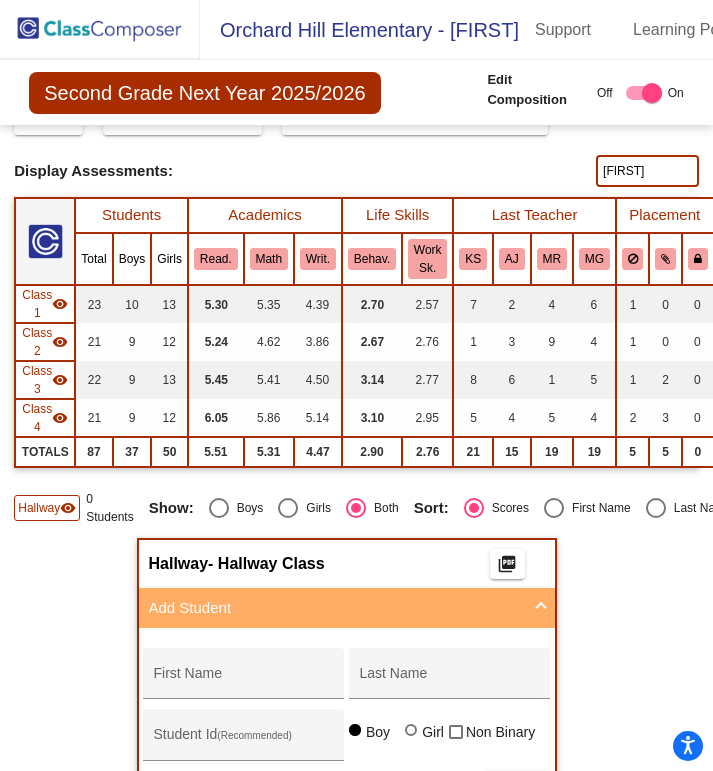 scroll, scrollTop: 0, scrollLeft: 0, axis: both 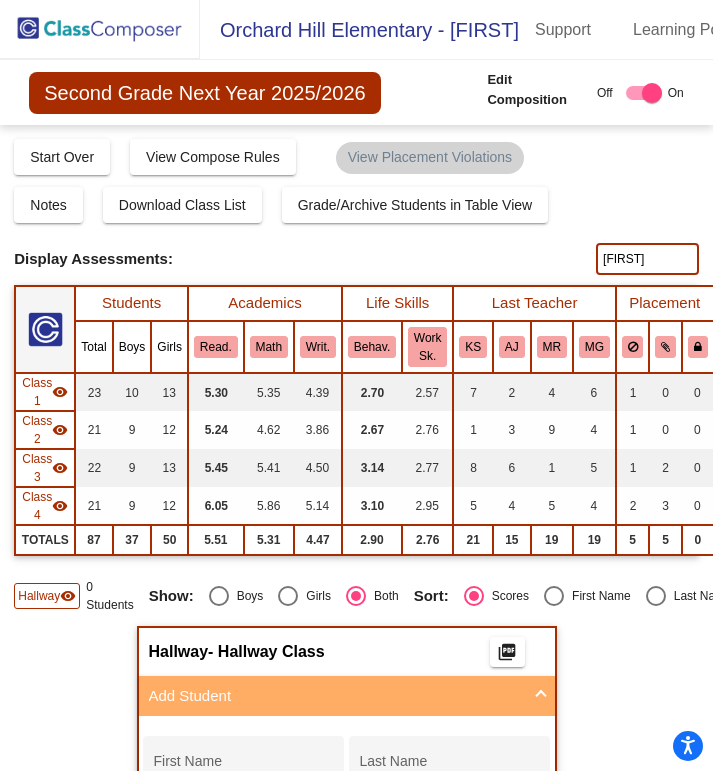 click on "visibility" 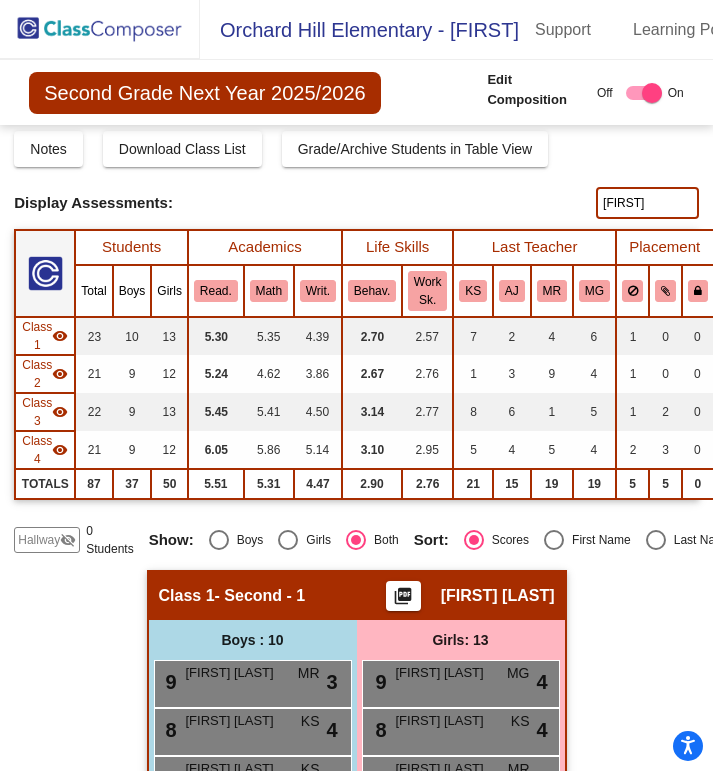 scroll, scrollTop: 54, scrollLeft: 0, axis: vertical 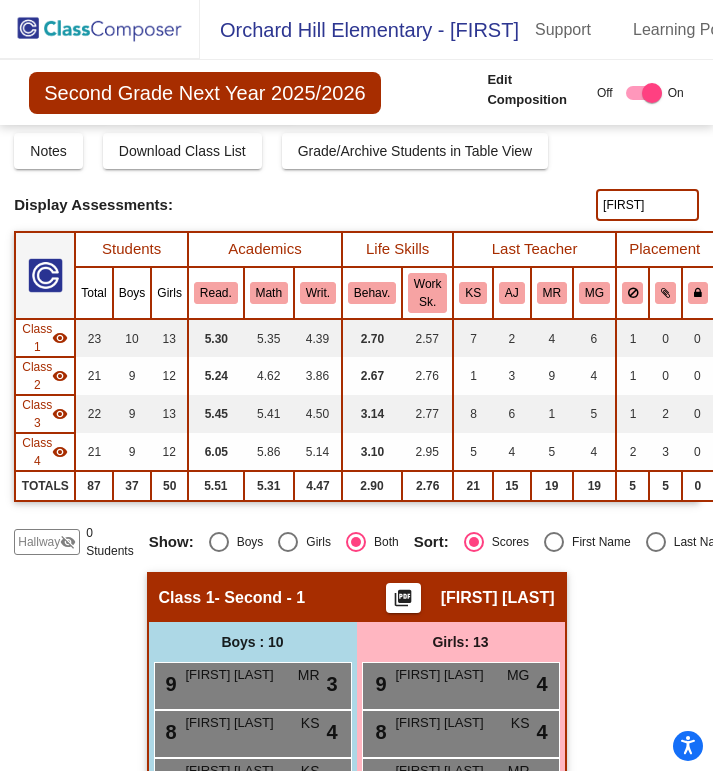 click on "visibility_off" 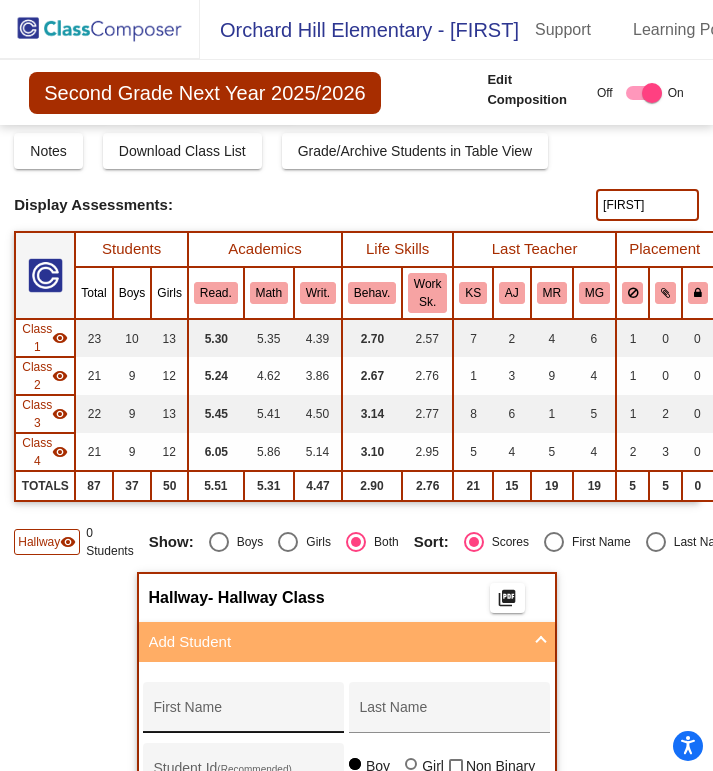 click on "First Name" at bounding box center (244, 715) 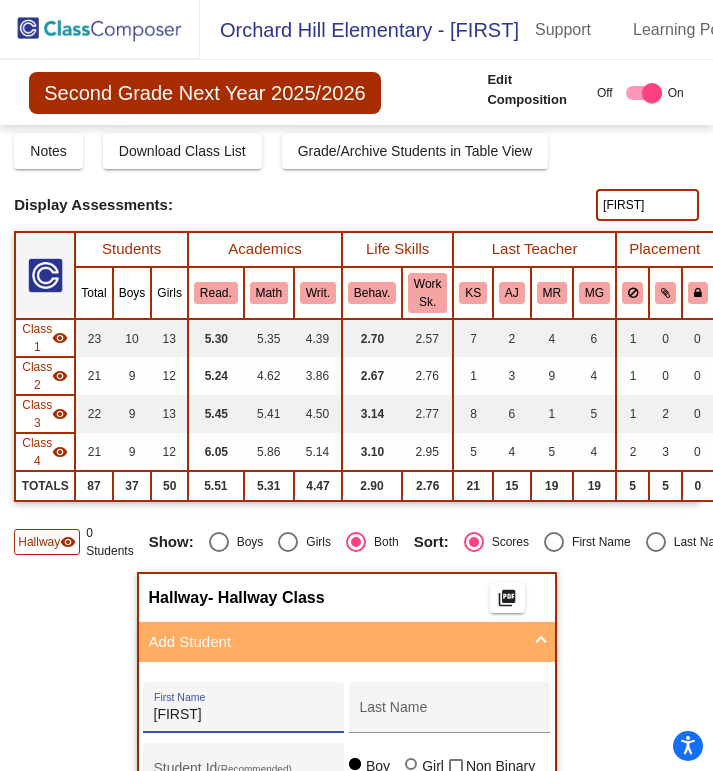 type on "[FIRST]" 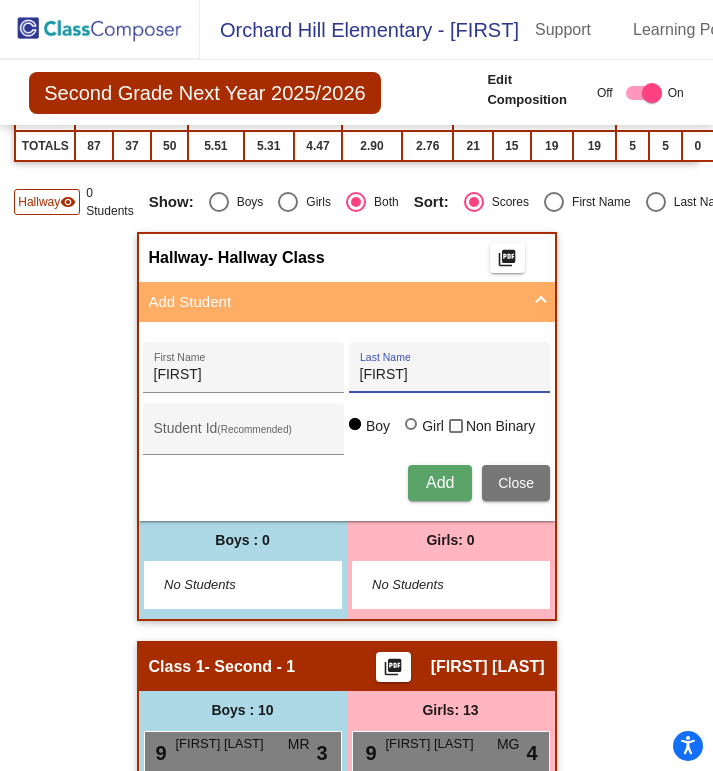 scroll, scrollTop: 416, scrollLeft: 0, axis: vertical 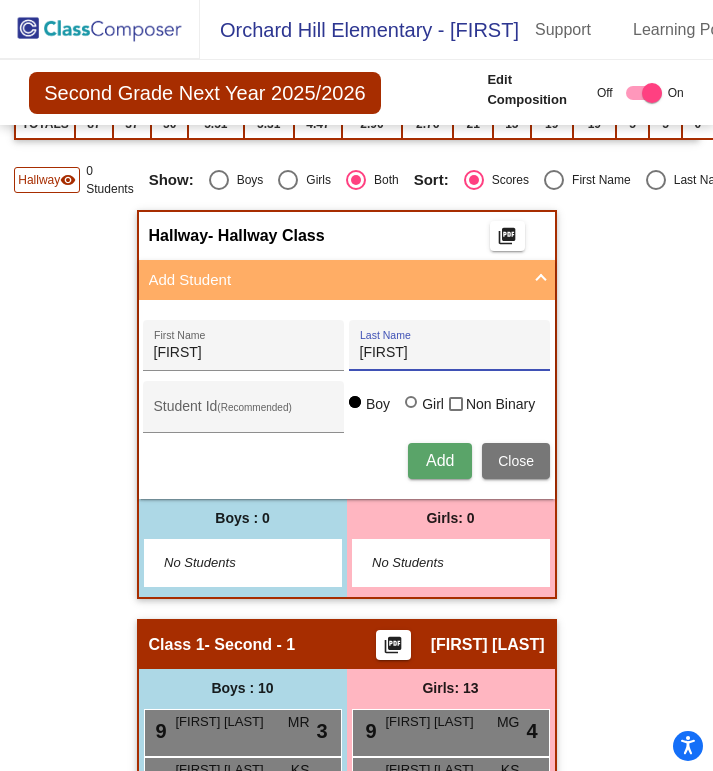 type on "[FIRST]" 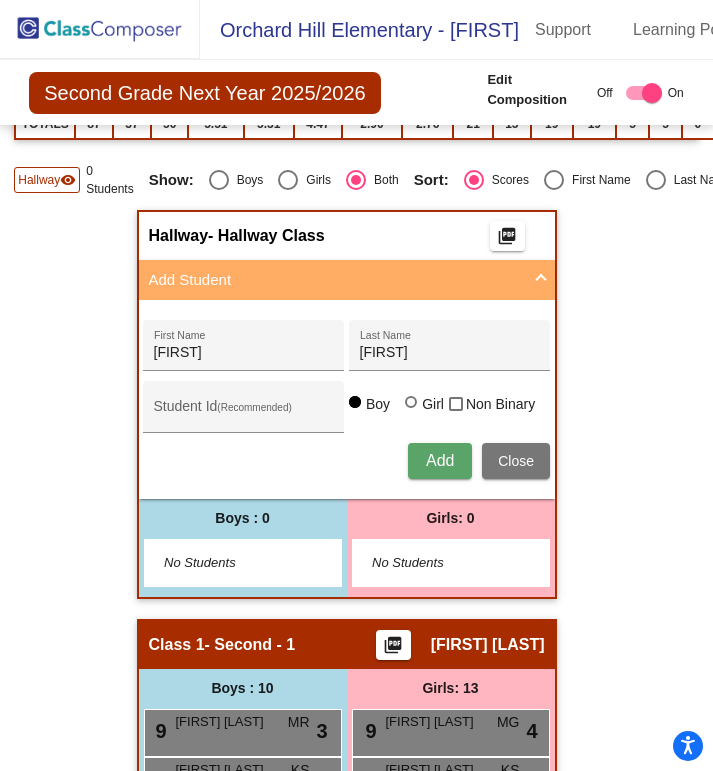 type 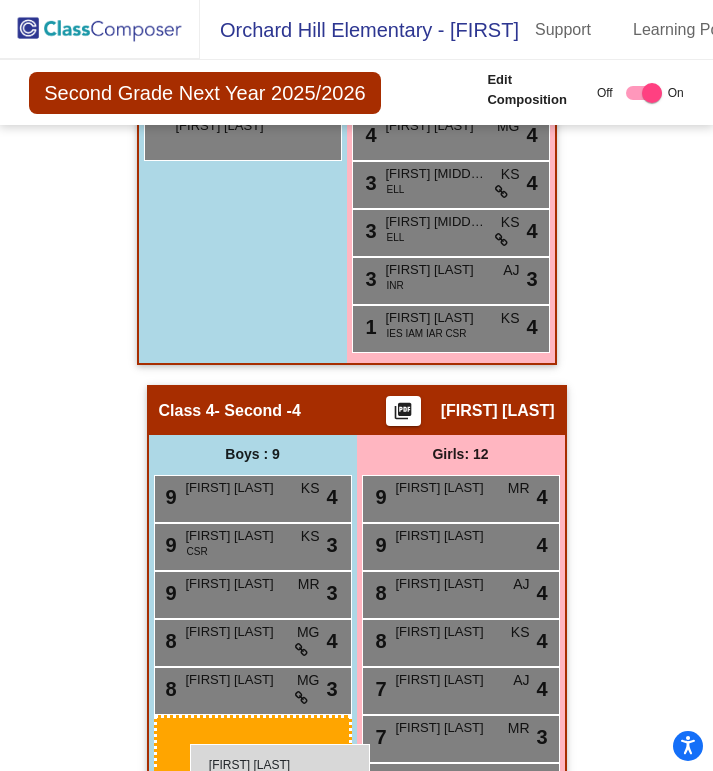 scroll, scrollTop: 2848, scrollLeft: 0, axis: vertical 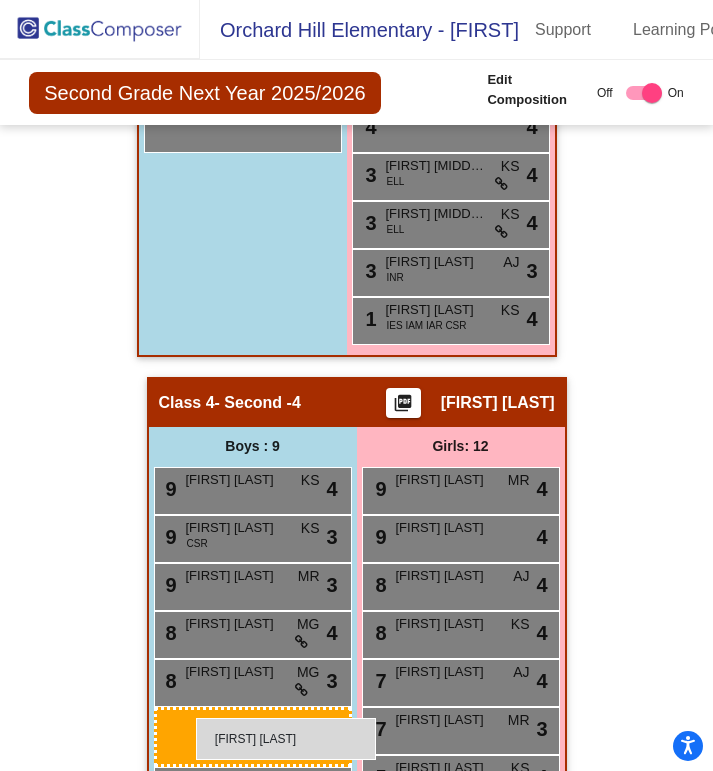 drag, startPoint x: 274, startPoint y: 556, endPoint x: 196, endPoint y: 717, distance: 178.89941 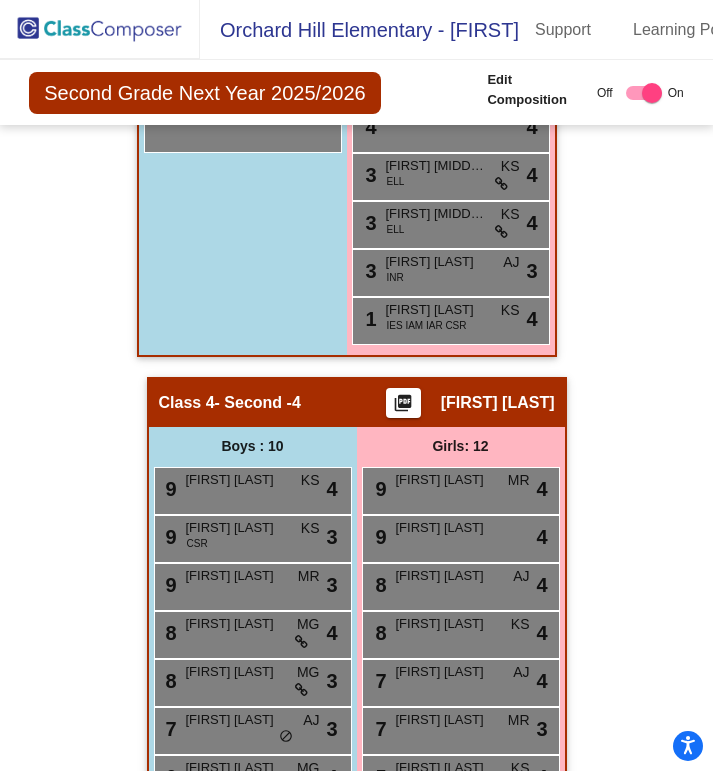 click 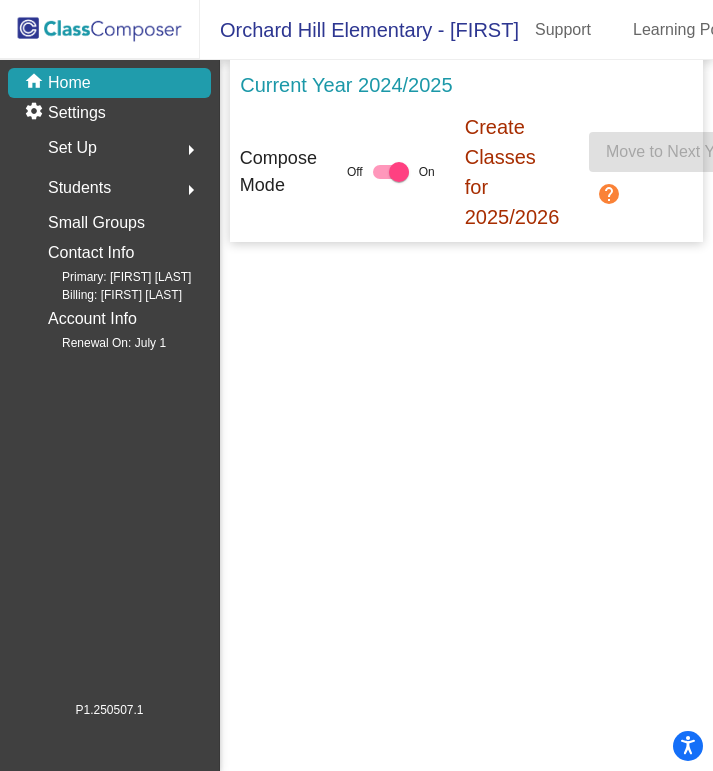 scroll, scrollTop: 0, scrollLeft: 0, axis: both 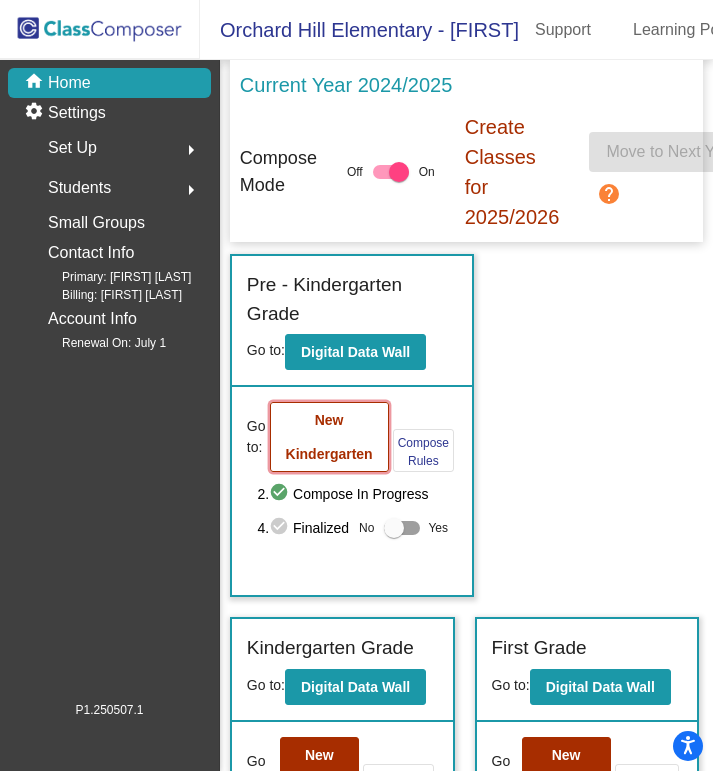 click on "New Kindergarten" 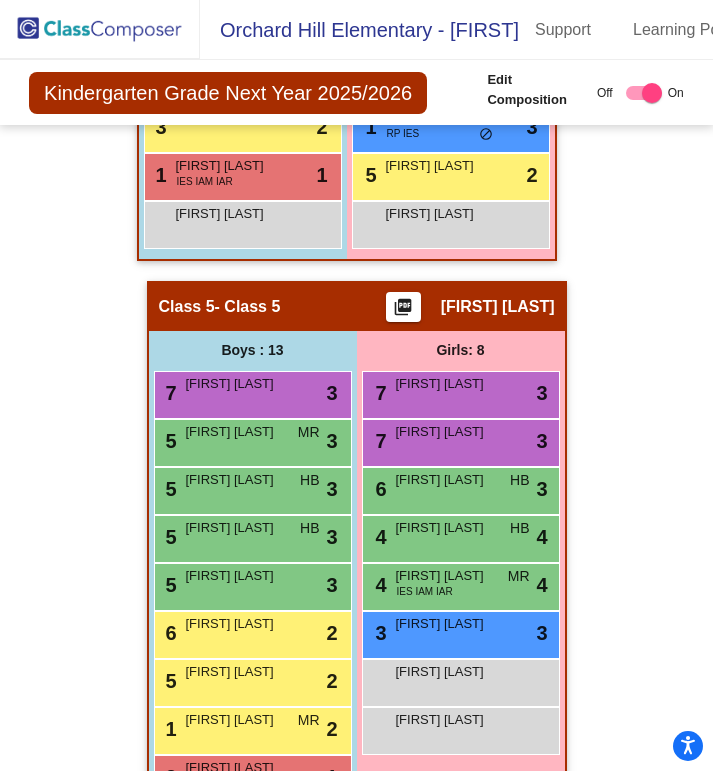 scroll, scrollTop: 3358, scrollLeft: 0, axis: vertical 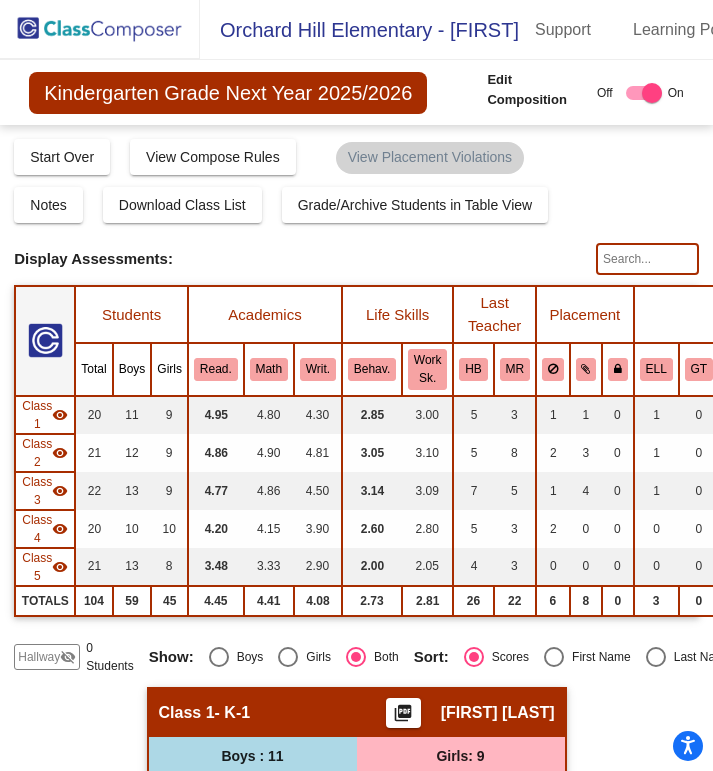 click on "Hallway" 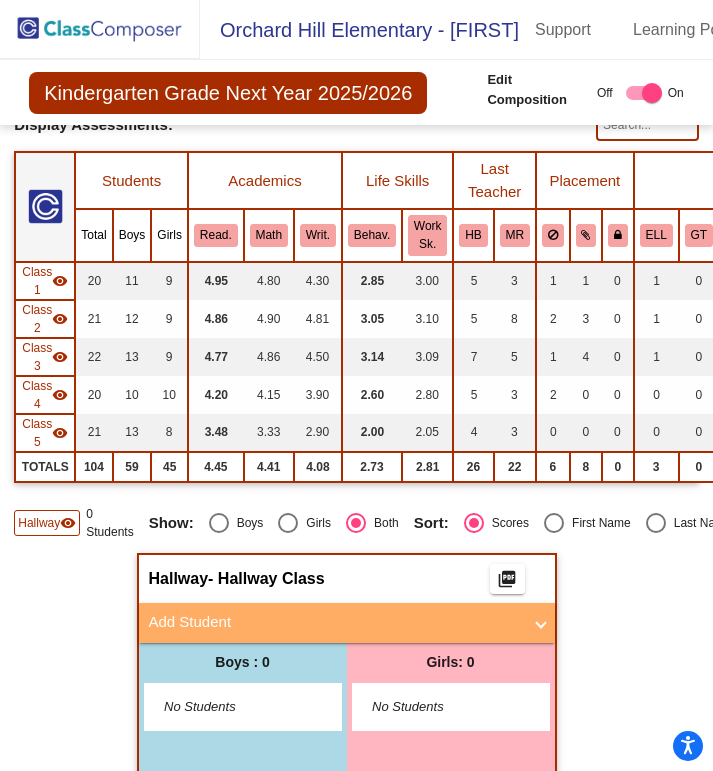 scroll, scrollTop: 137, scrollLeft: 0, axis: vertical 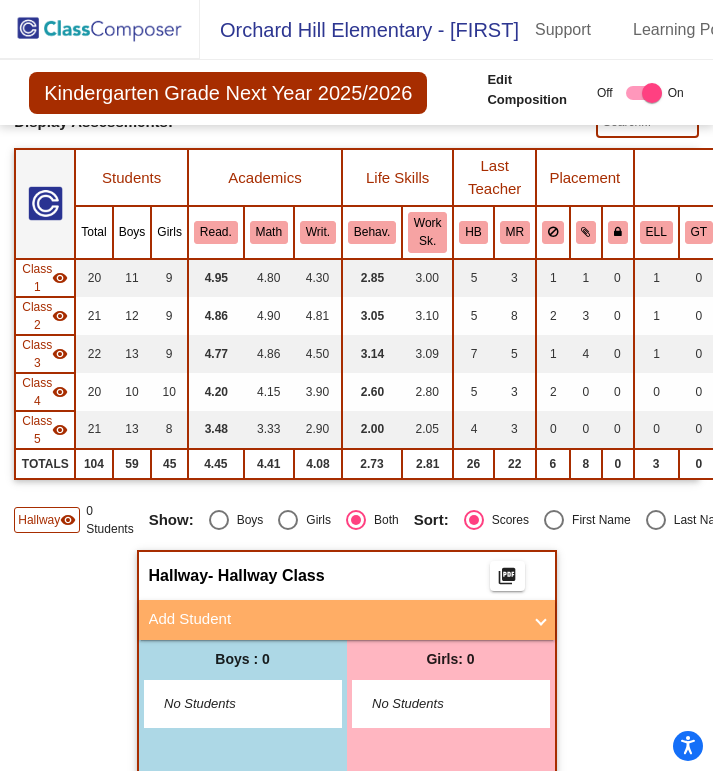 click on "Add Student" at bounding box center (347, 620) 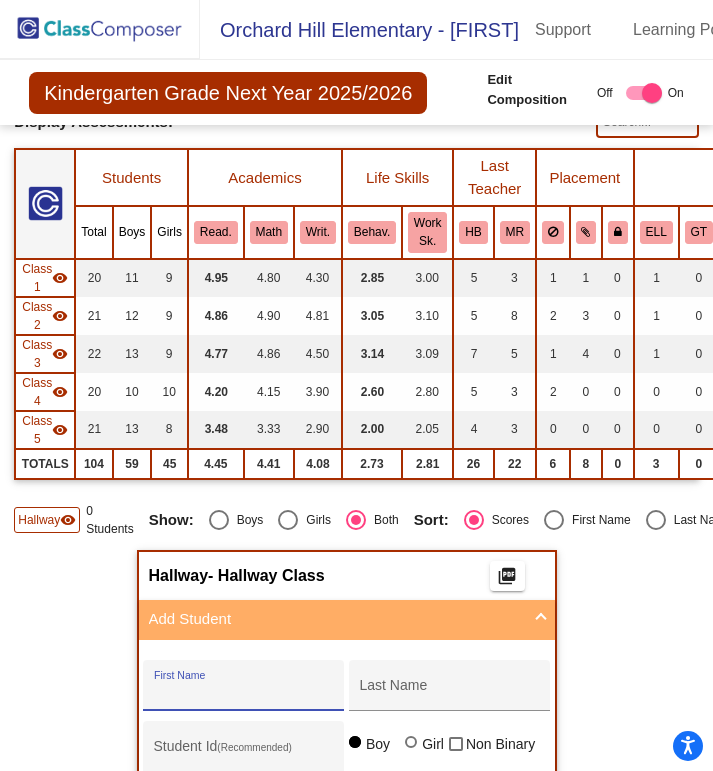 click on "First Name" at bounding box center [244, 693] 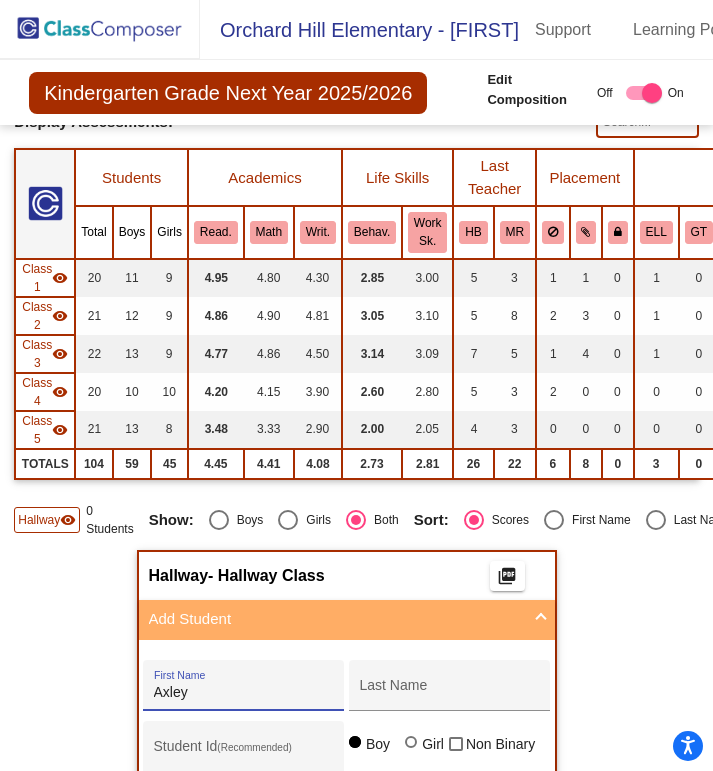 type on "Axley" 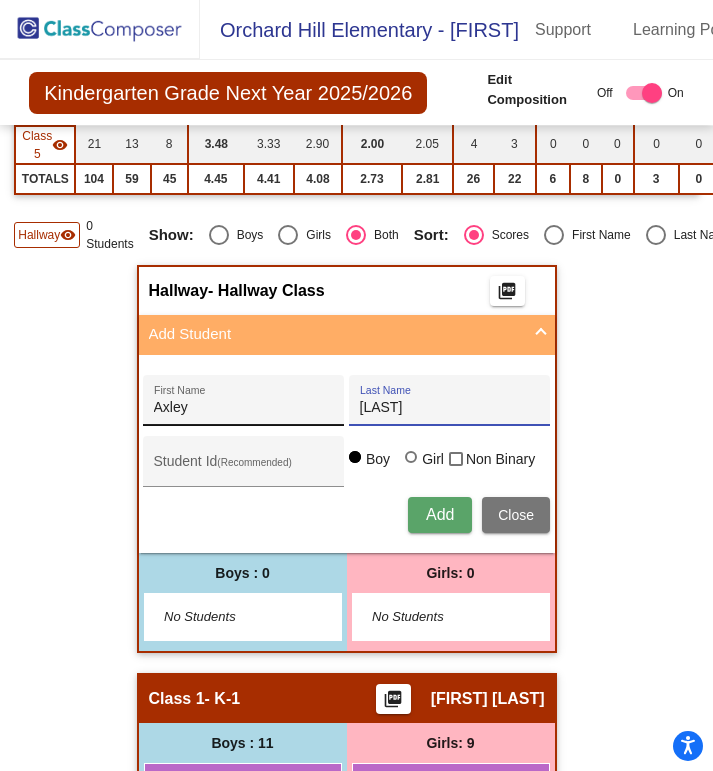 scroll, scrollTop: 452, scrollLeft: 0, axis: vertical 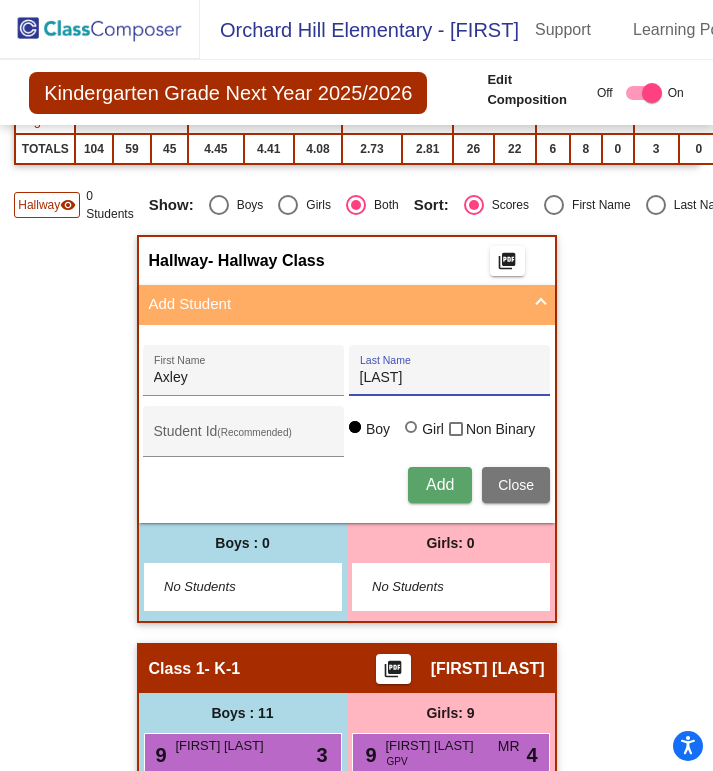type on "[LAST]" 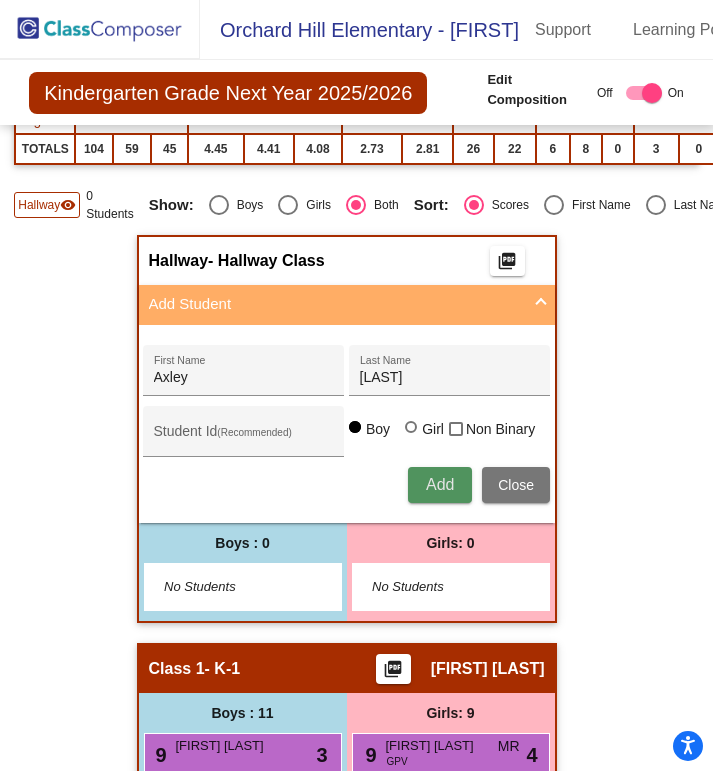 type 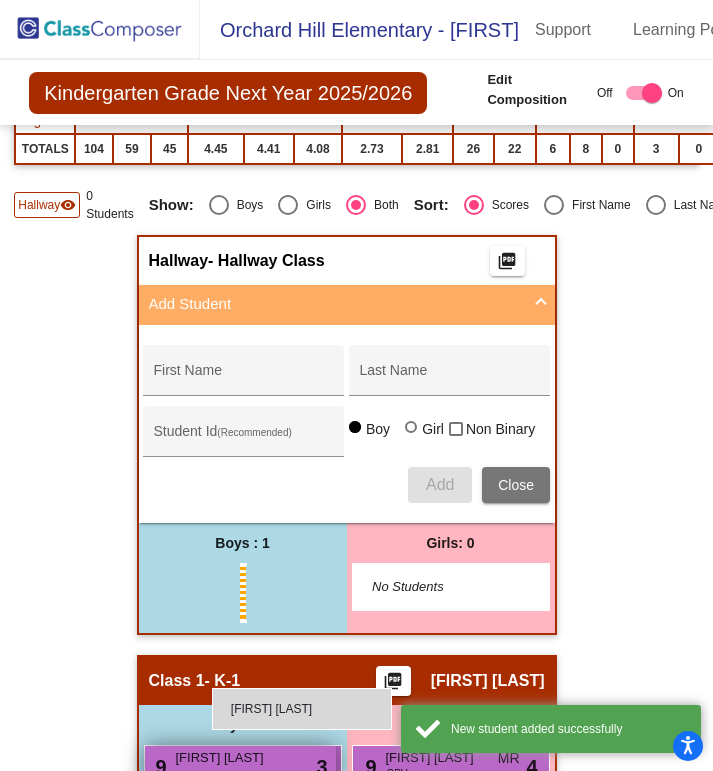 scroll, scrollTop: 4, scrollLeft: 0, axis: vertical 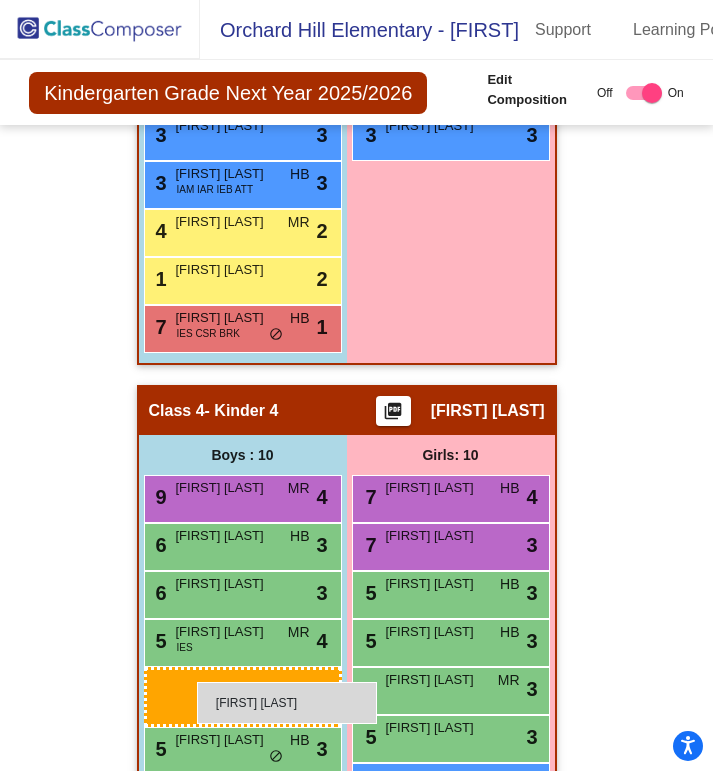 drag, startPoint x: 244, startPoint y: 582, endPoint x: 197, endPoint y: 682, distance: 110.49435 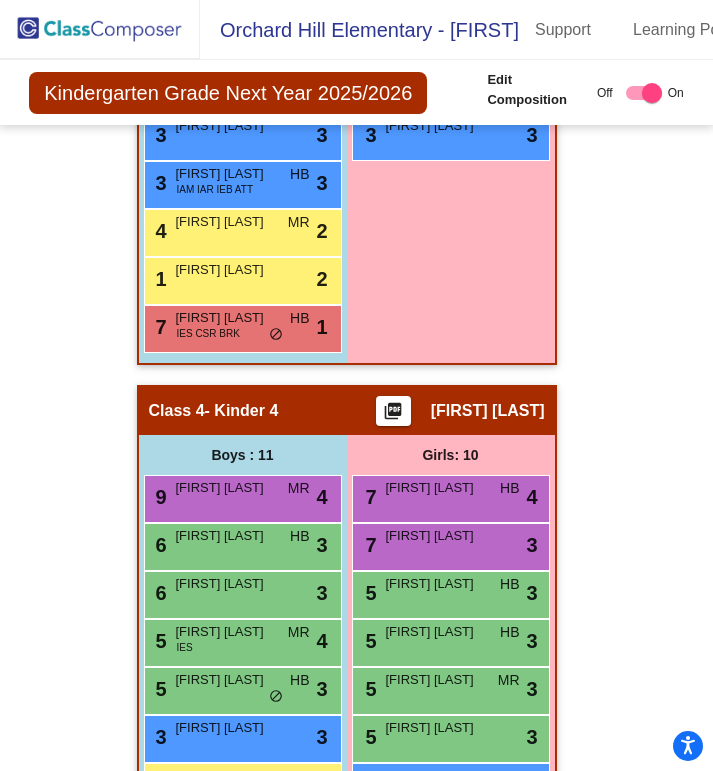 click 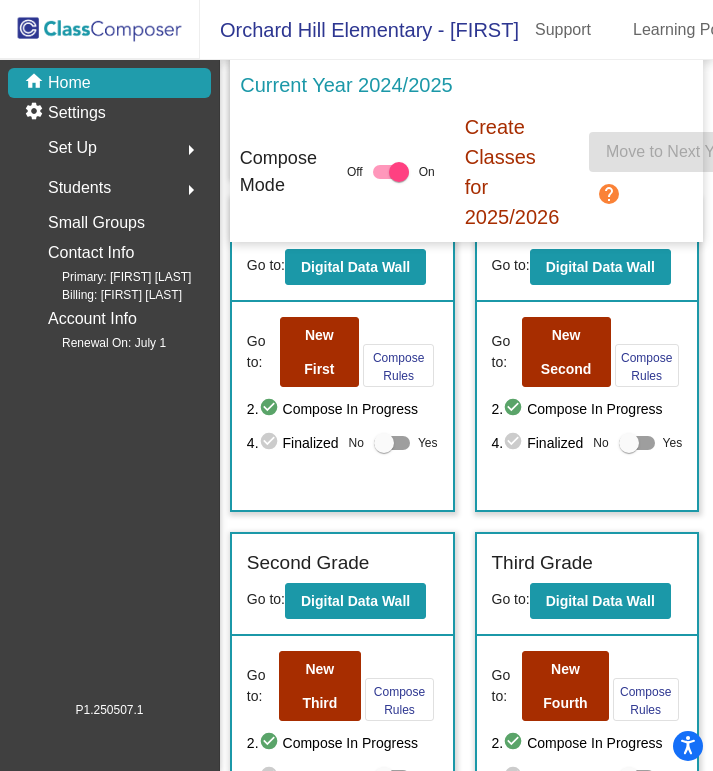 scroll, scrollTop: 437, scrollLeft: 0, axis: vertical 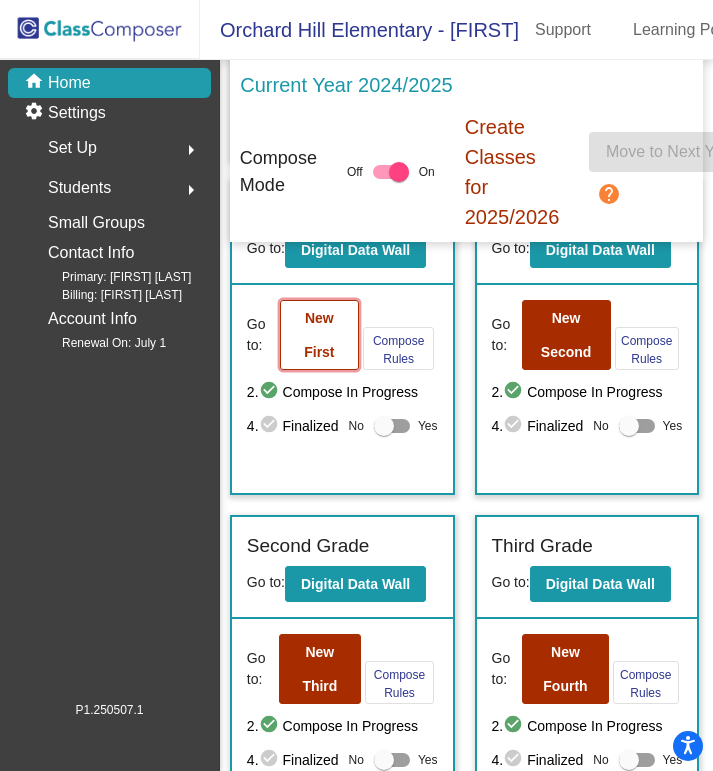 click on "New First" 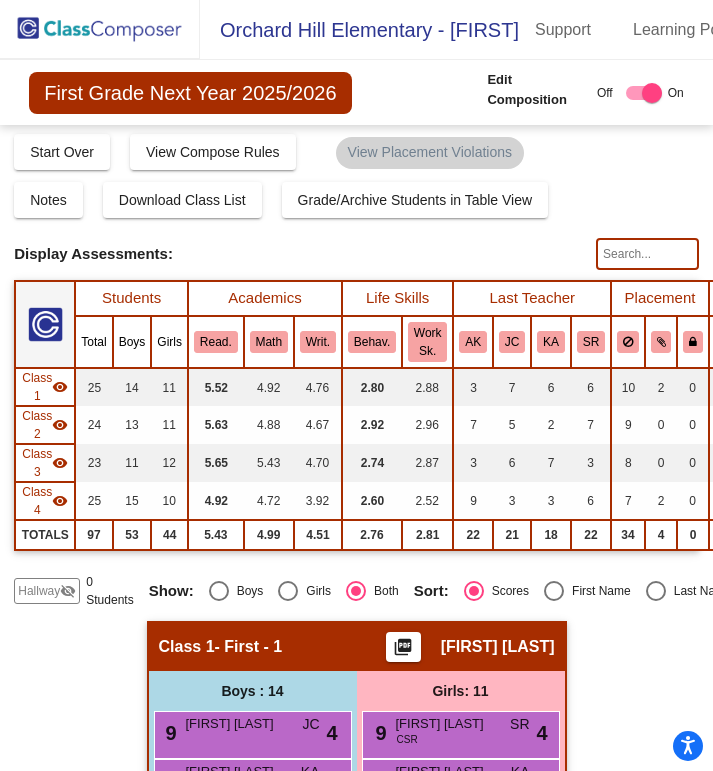 scroll, scrollTop: 0, scrollLeft: 0, axis: both 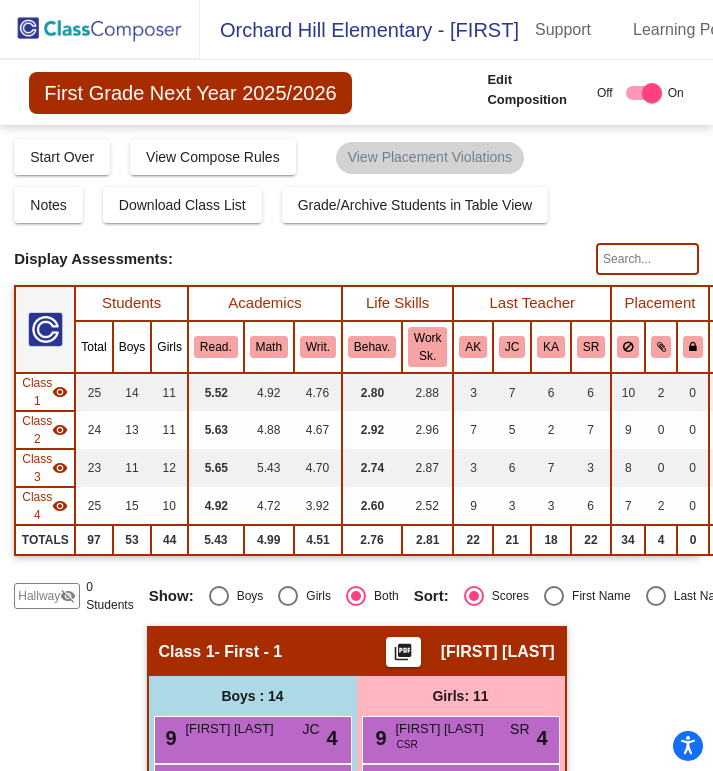 click on "visibility_off" 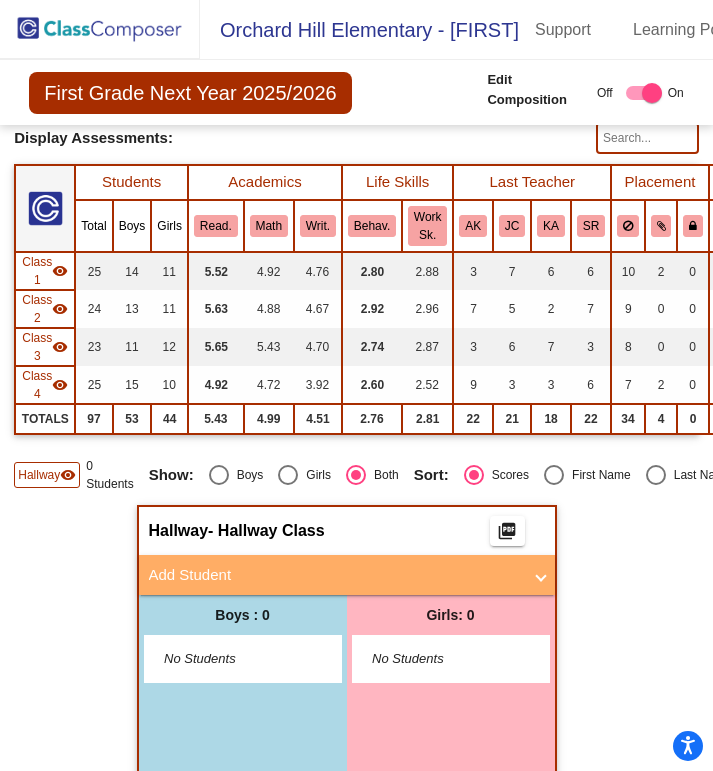 scroll, scrollTop: 139, scrollLeft: 0, axis: vertical 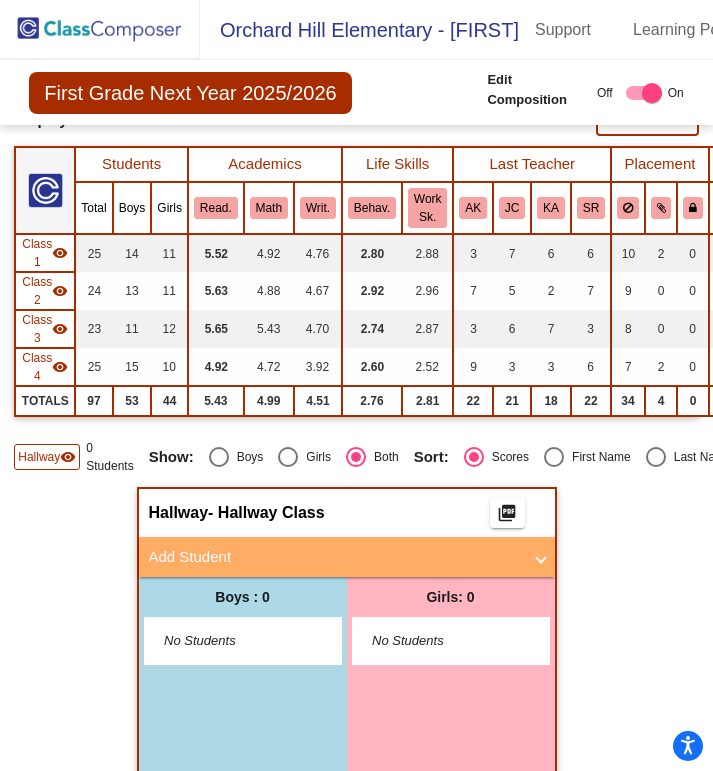 click on "Add Student" at bounding box center (335, 557) 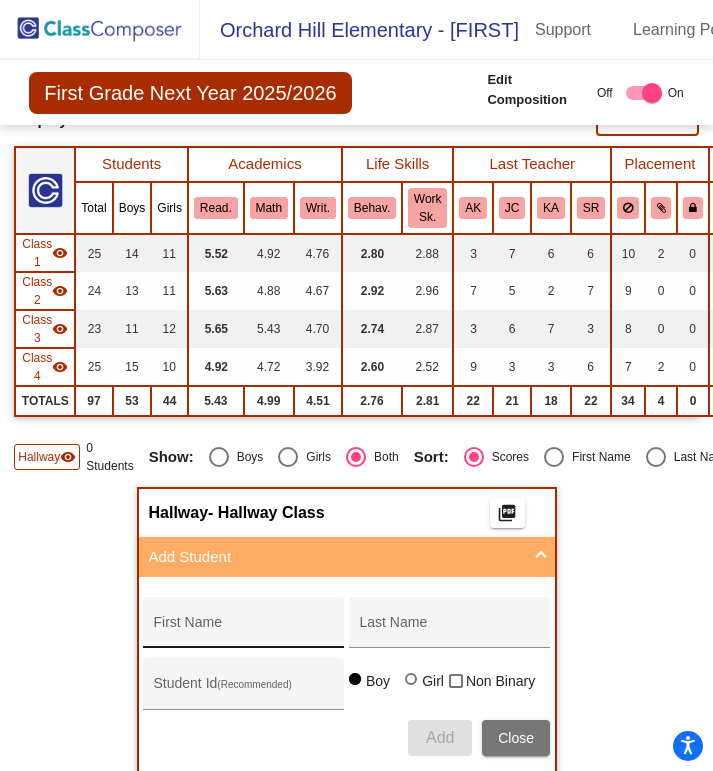 click on "First Name" at bounding box center (244, 630) 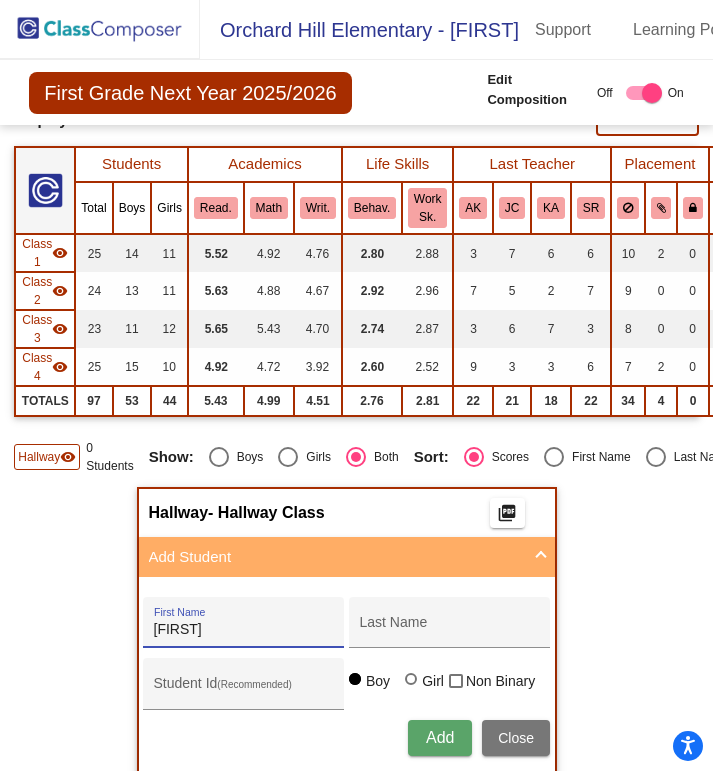 type on "[FIRST]" 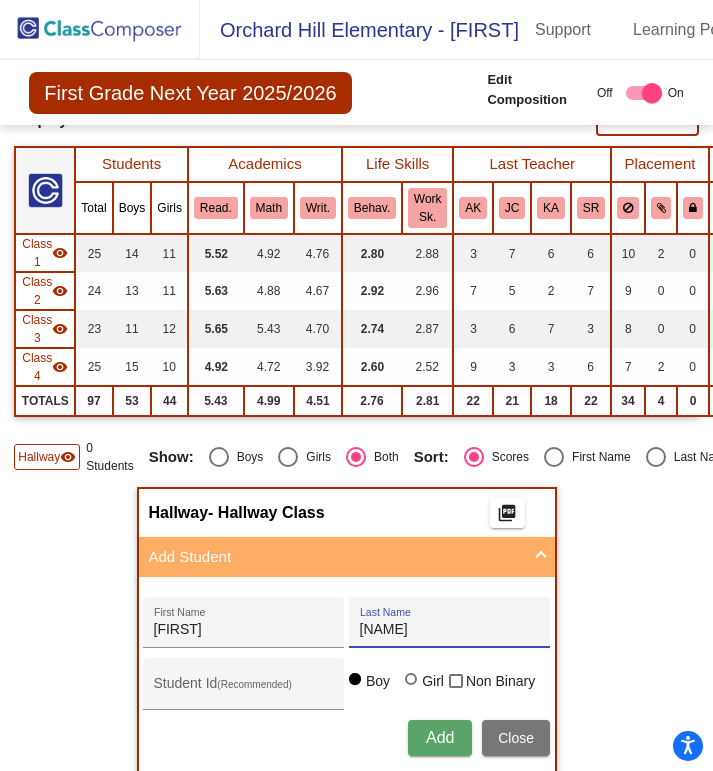 type on "[NAME]" 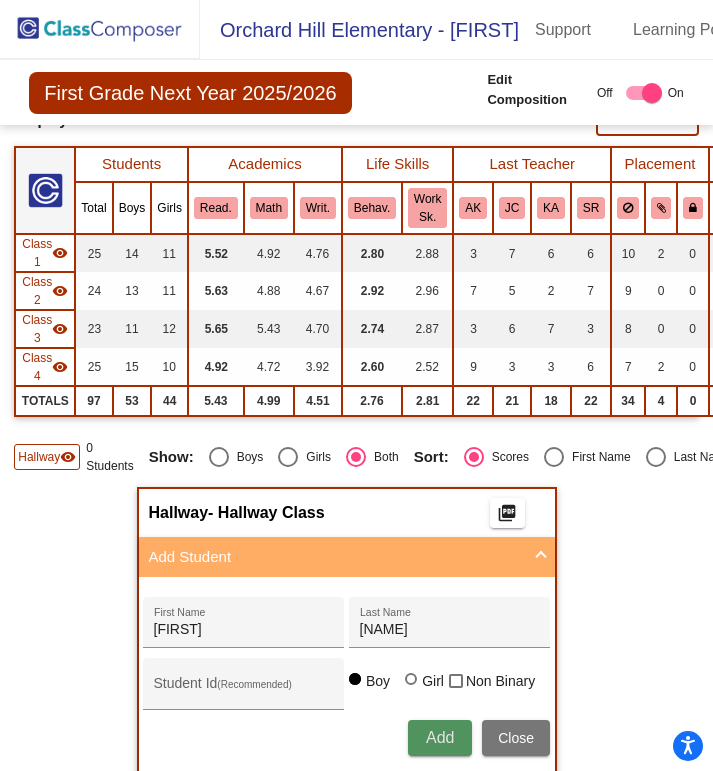 click on "Add" at bounding box center [440, 737] 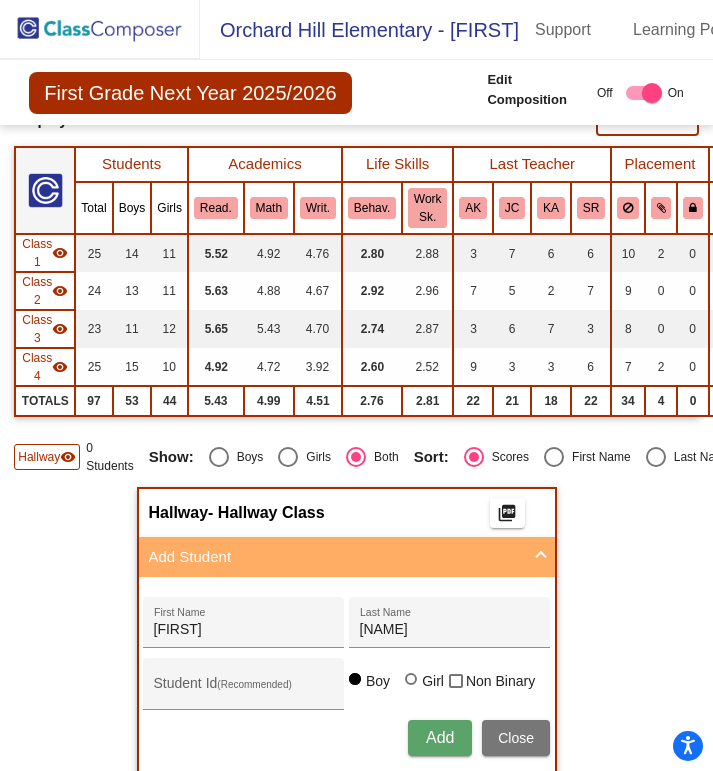 type 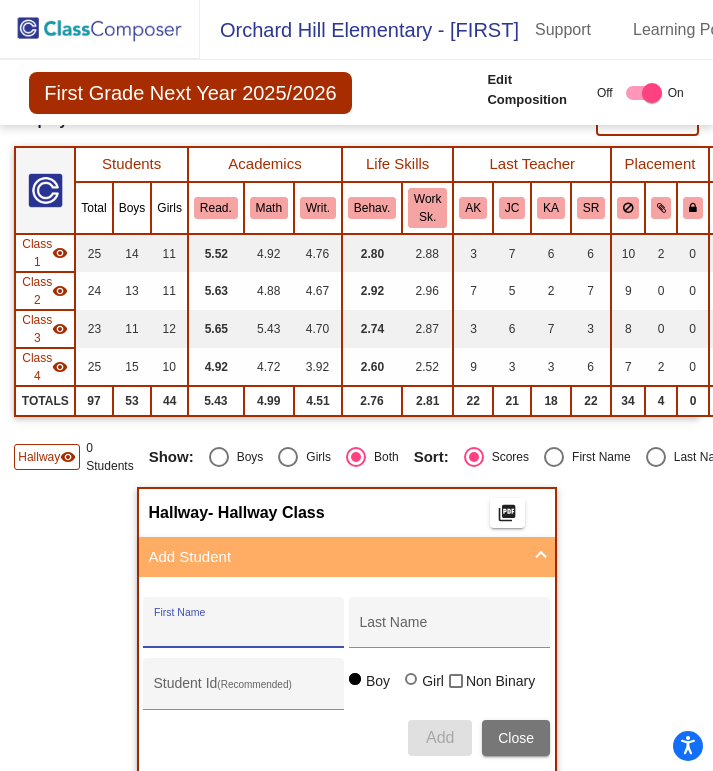 click on "First Name" at bounding box center [244, 630] 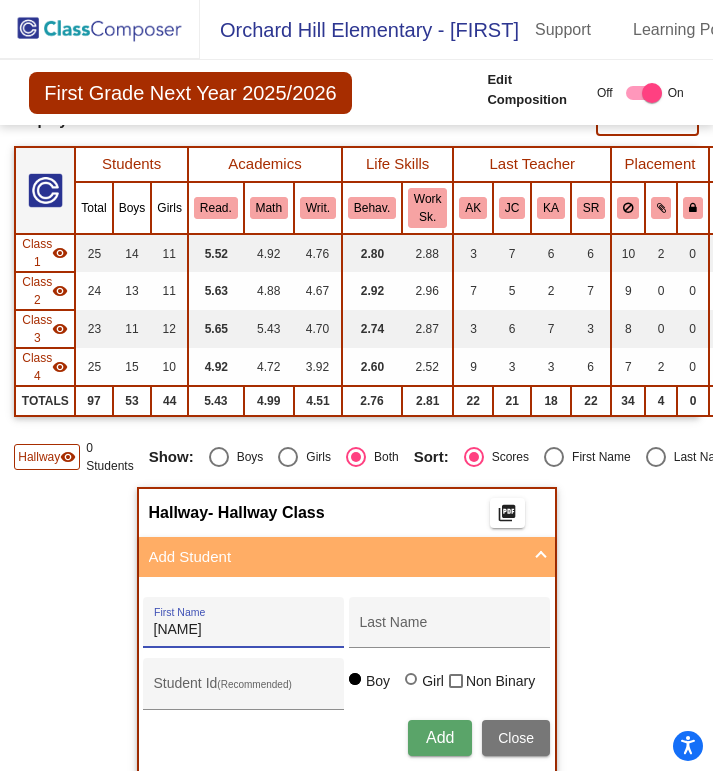 type on "[NAME]" 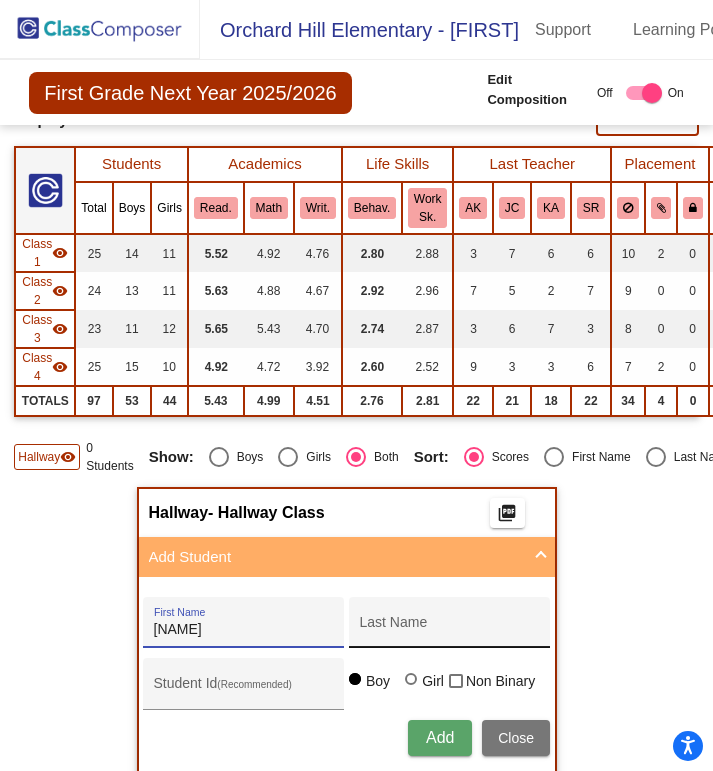 click on "Last Name" at bounding box center (450, 630) 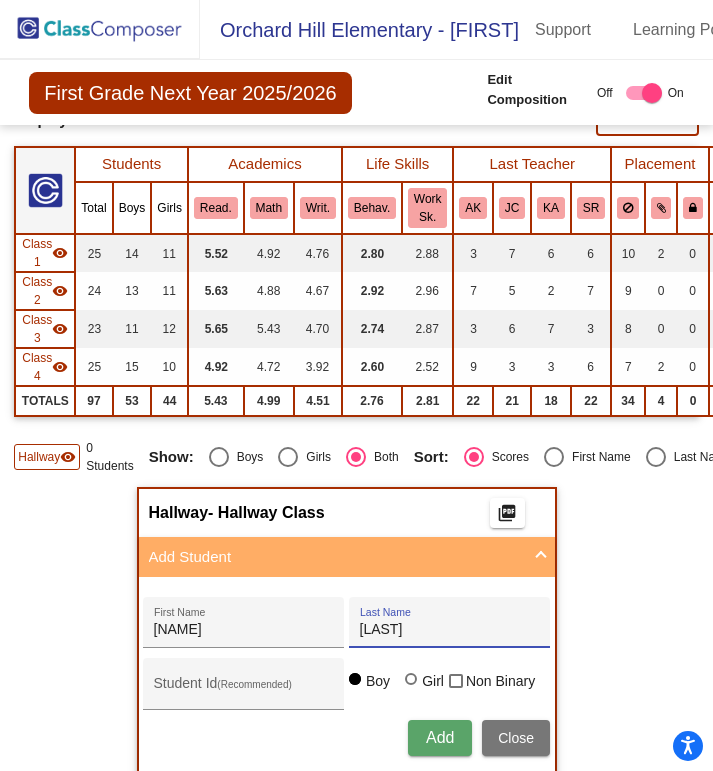 type on "[LAST]" 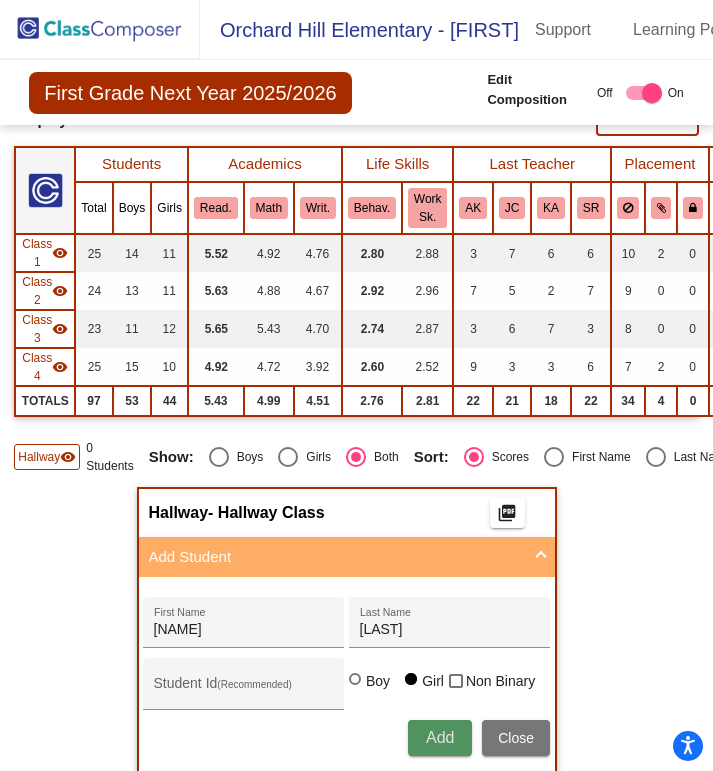 click on "Add" at bounding box center [440, 737] 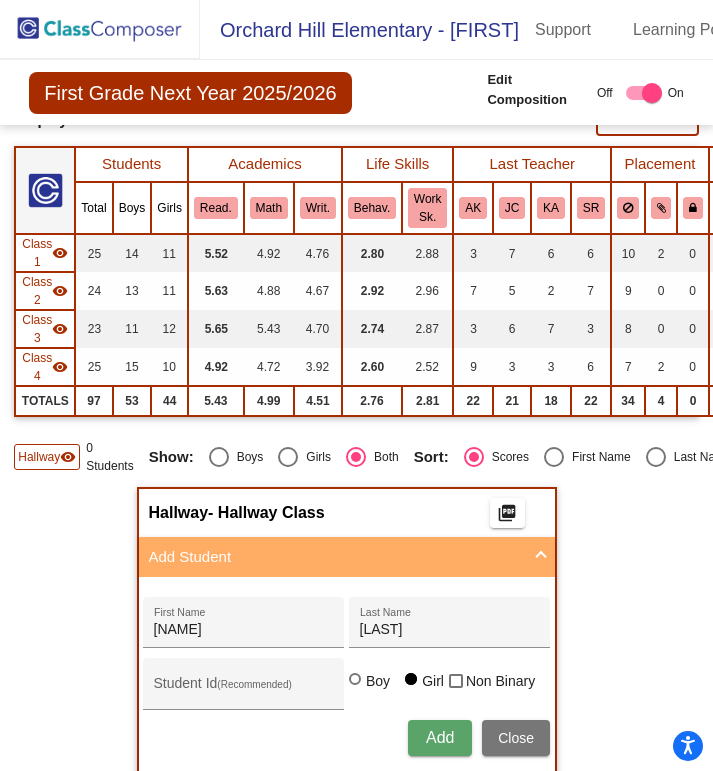 type 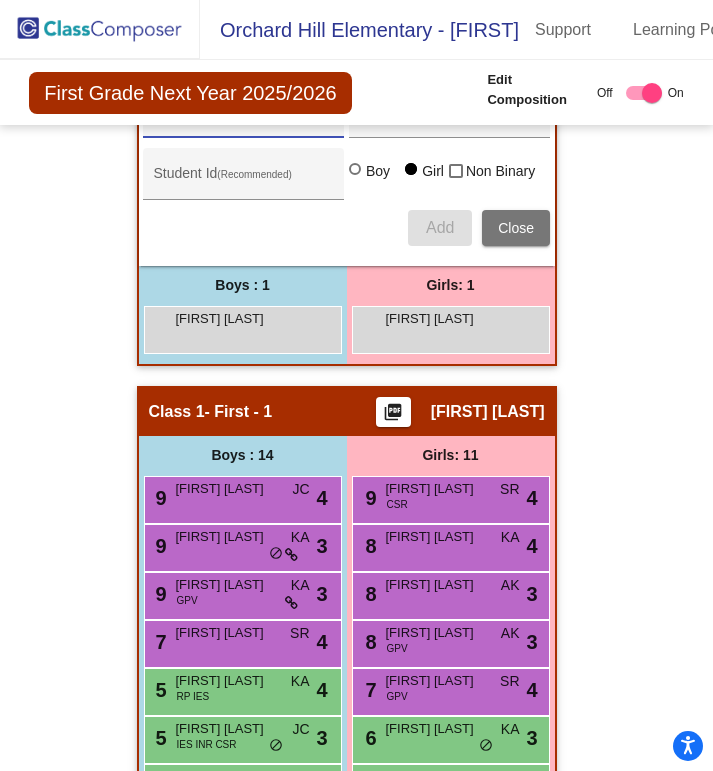 scroll, scrollTop: 668, scrollLeft: 0, axis: vertical 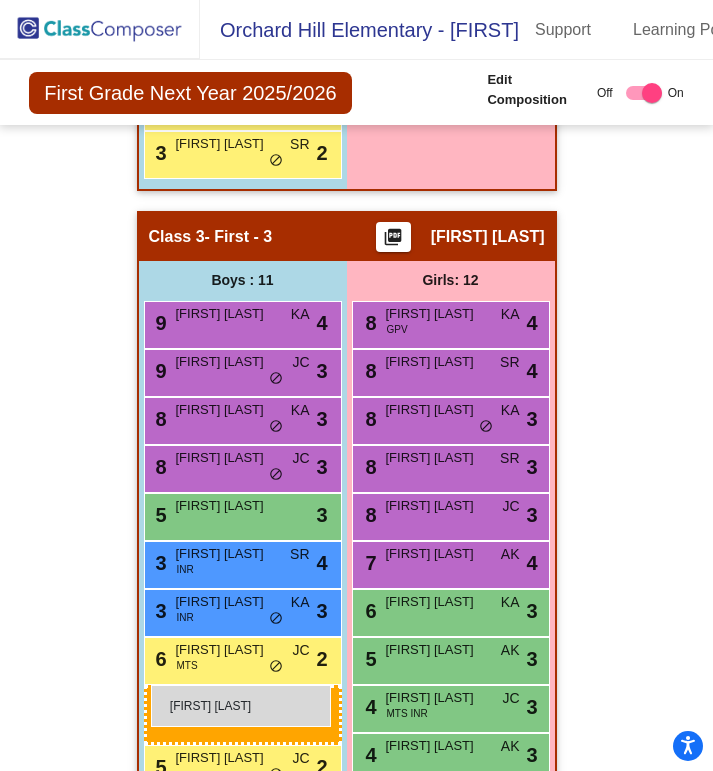 drag, startPoint x: 267, startPoint y: 295, endPoint x: 151, endPoint y: 685, distance: 406.88574 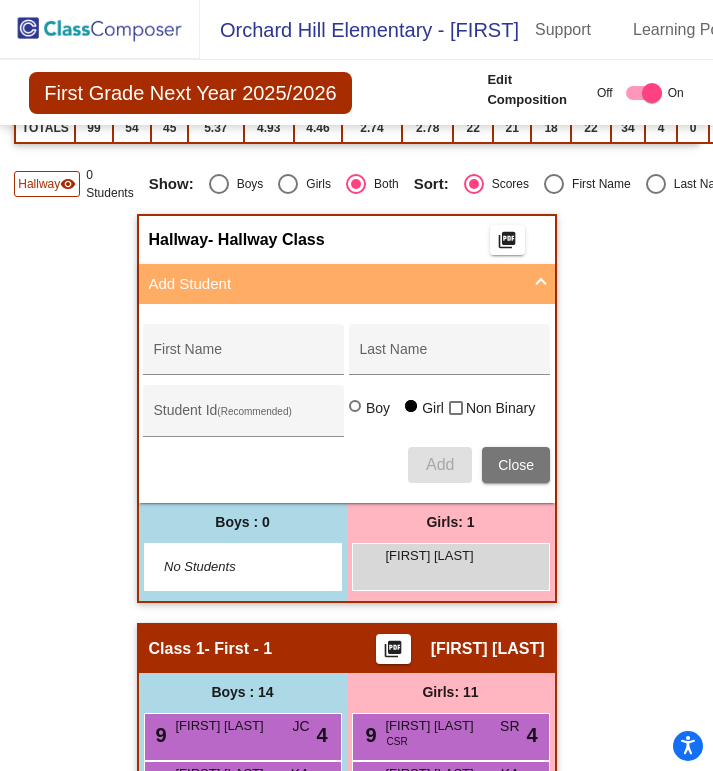 scroll, scrollTop: 415, scrollLeft: 0, axis: vertical 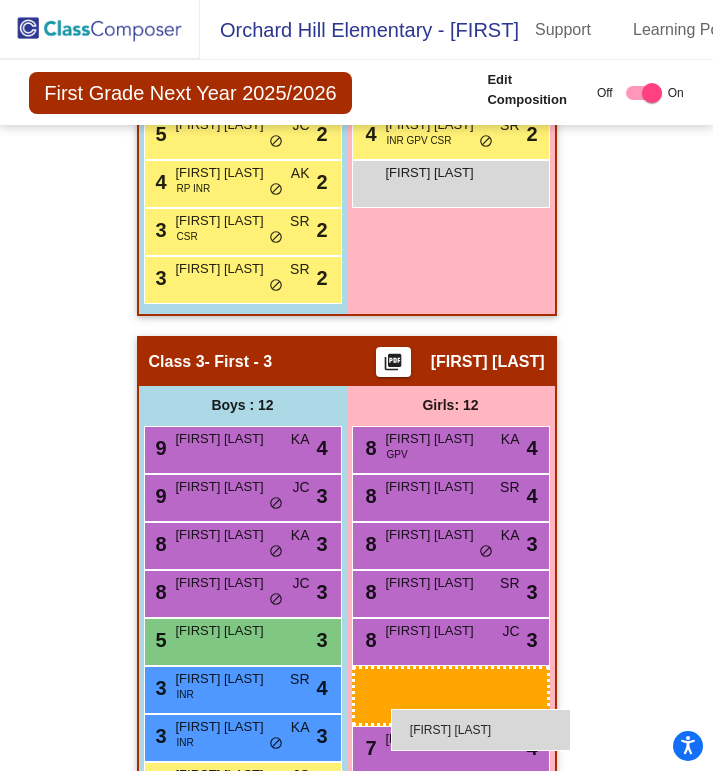 drag, startPoint x: 407, startPoint y: 548, endPoint x: 391, endPoint y: 709, distance: 161.79308 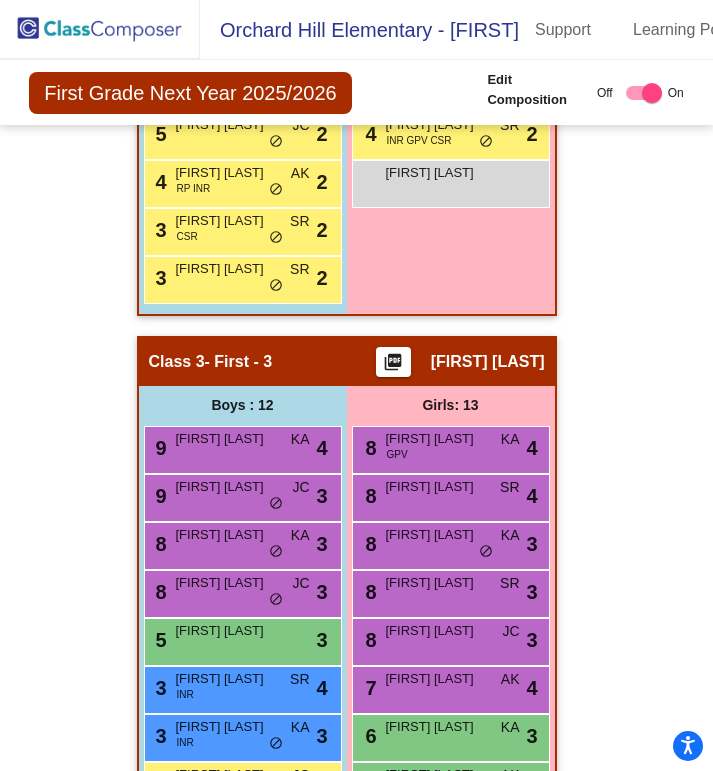 click 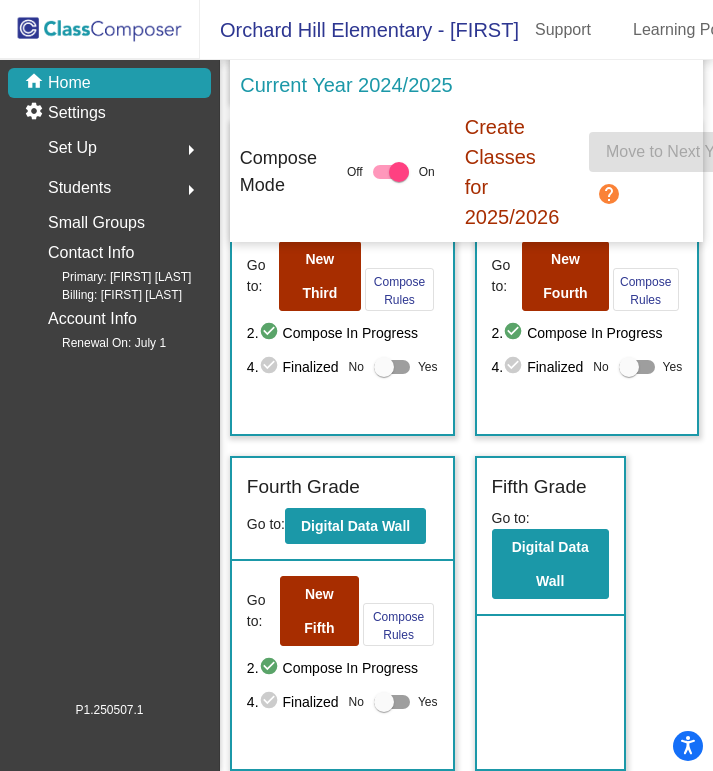 scroll, scrollTop: 1498, scrollLeft: 0, axis: vertical 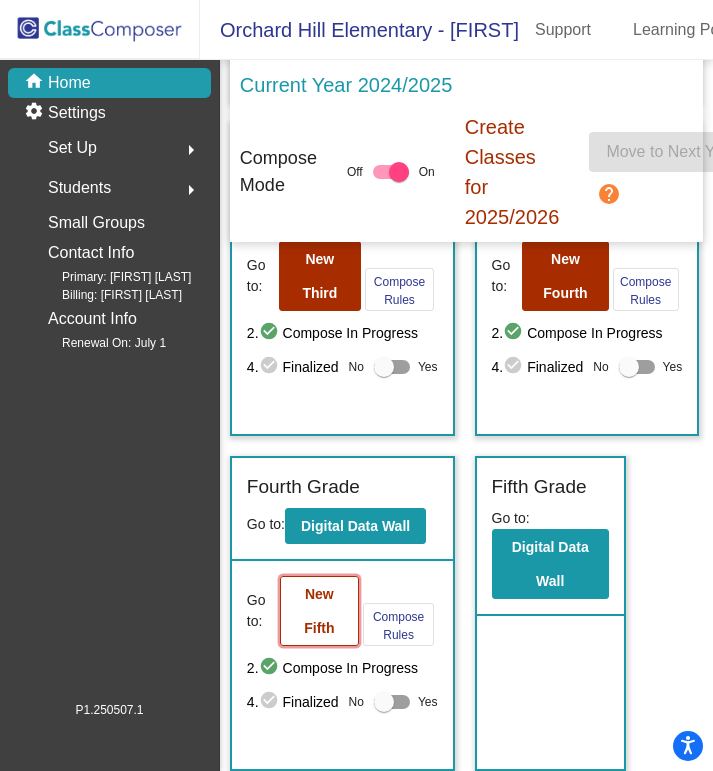 click on "New Fifth" 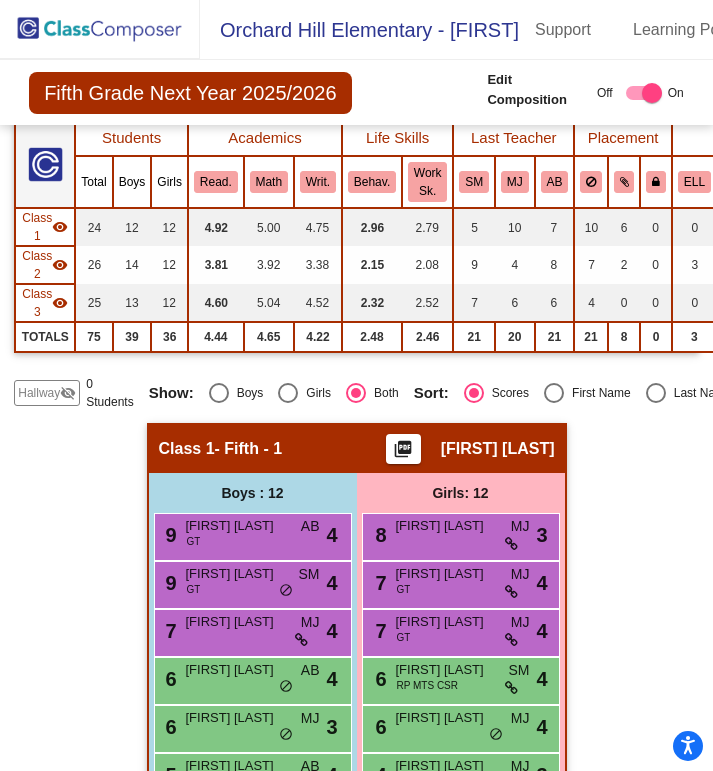 scroll, scrollTop: 0, scrollLeft: 0, axis: both 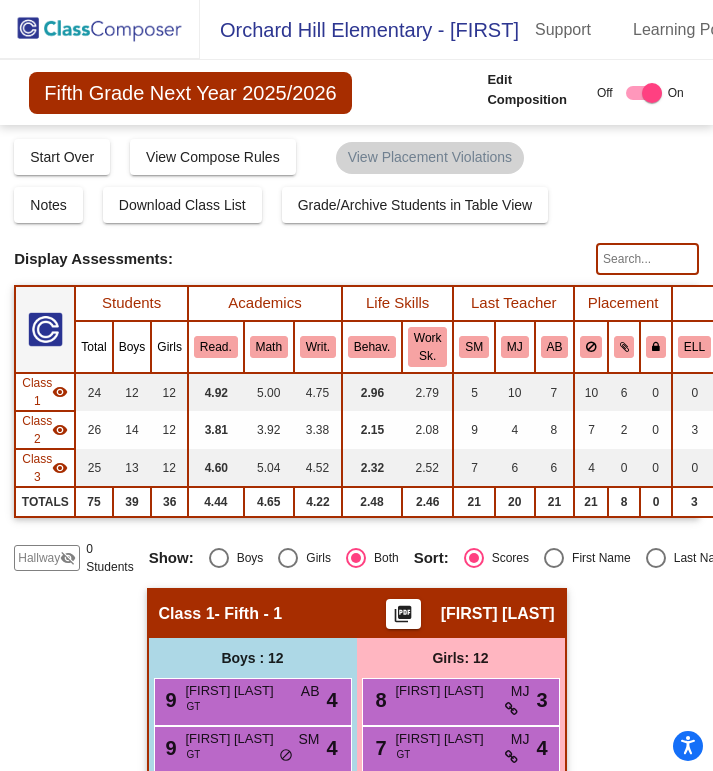 click on "Hallway" 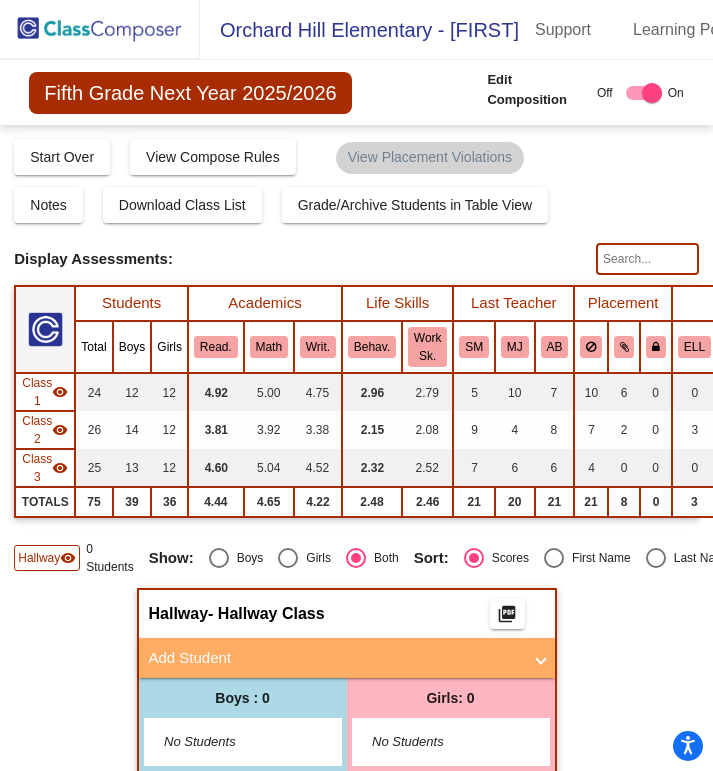 click on "Add Student" at bounding box center [335, 658] 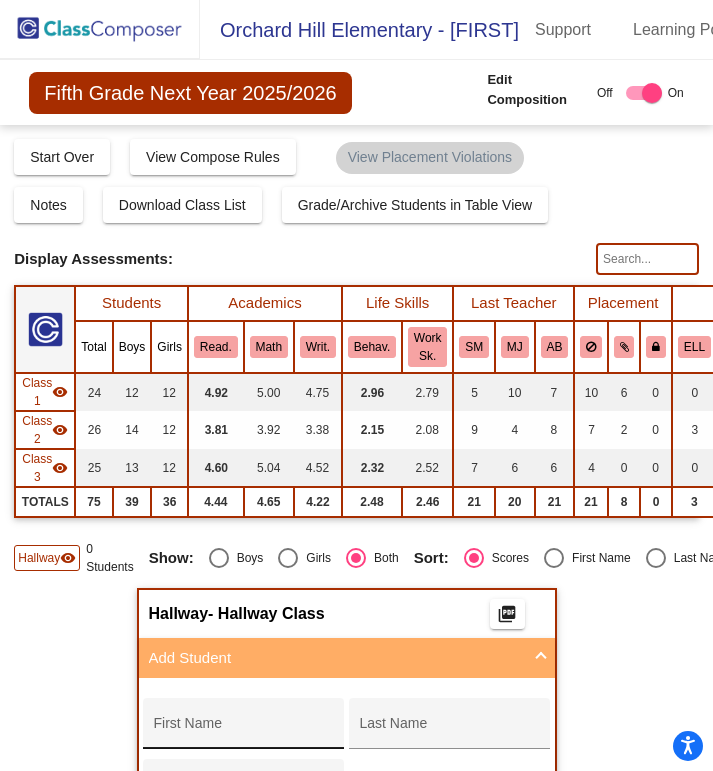 click on "First Name" at bounding box center (244, 731) 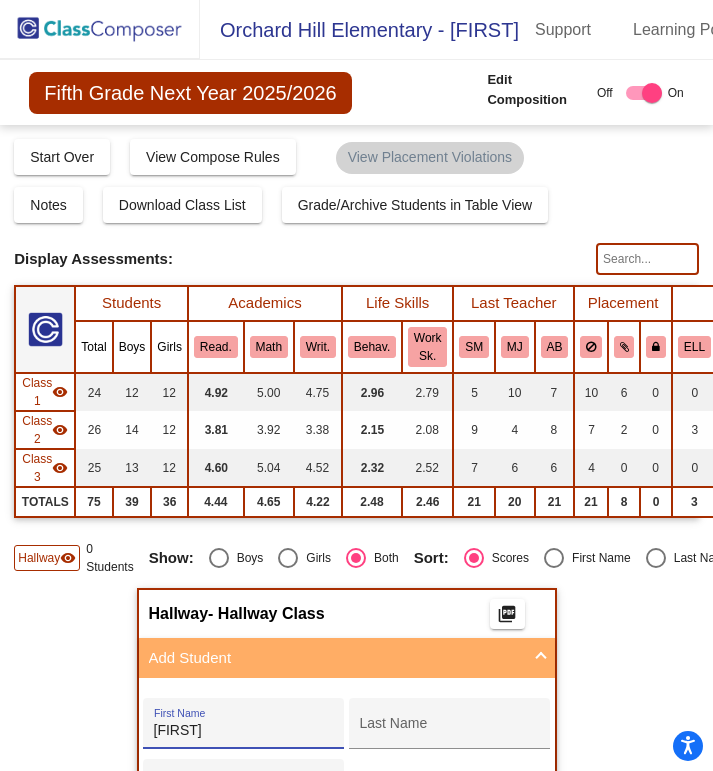 type on "[FIRST]" 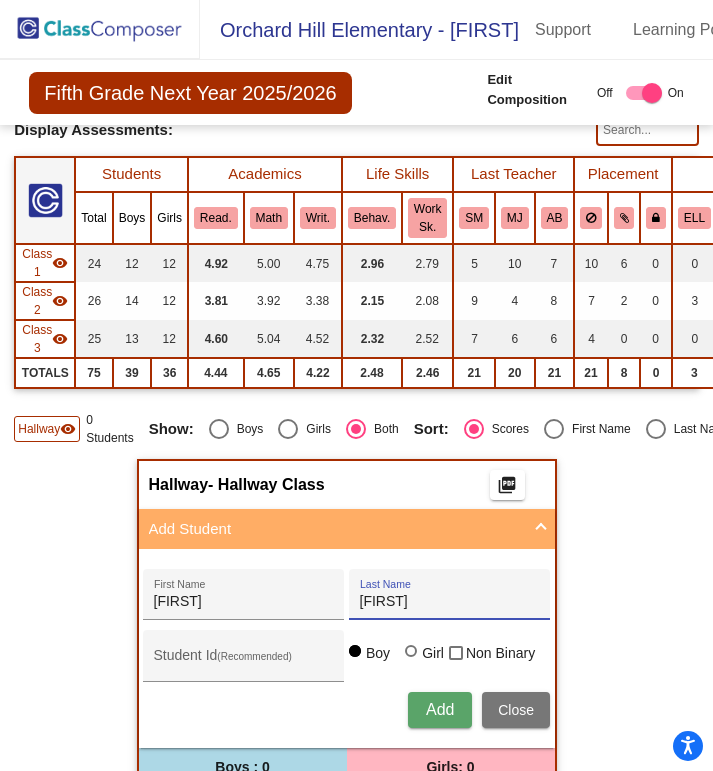 scroll, scrollTop: 144, scrollLeft: 0, axis: vertical 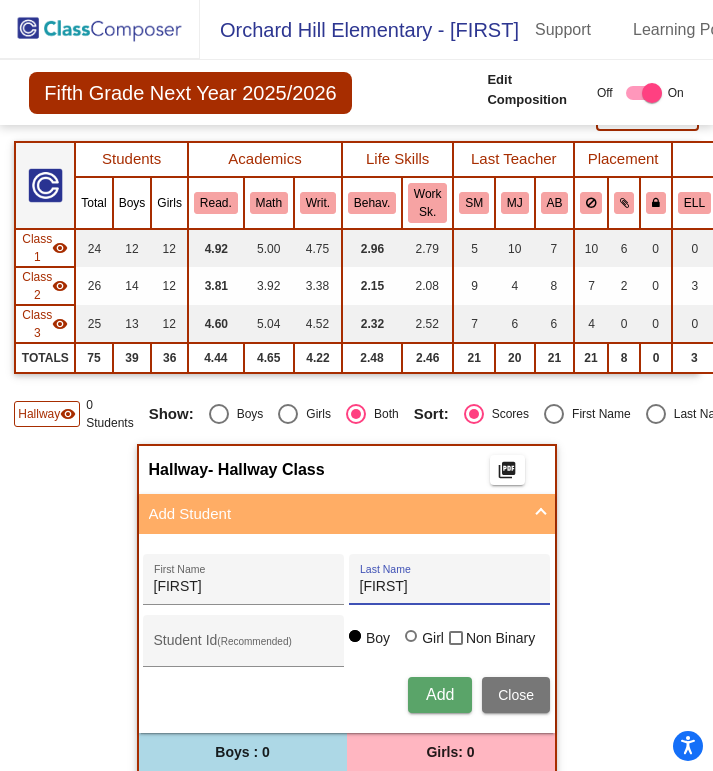 type on "[FIRST]" 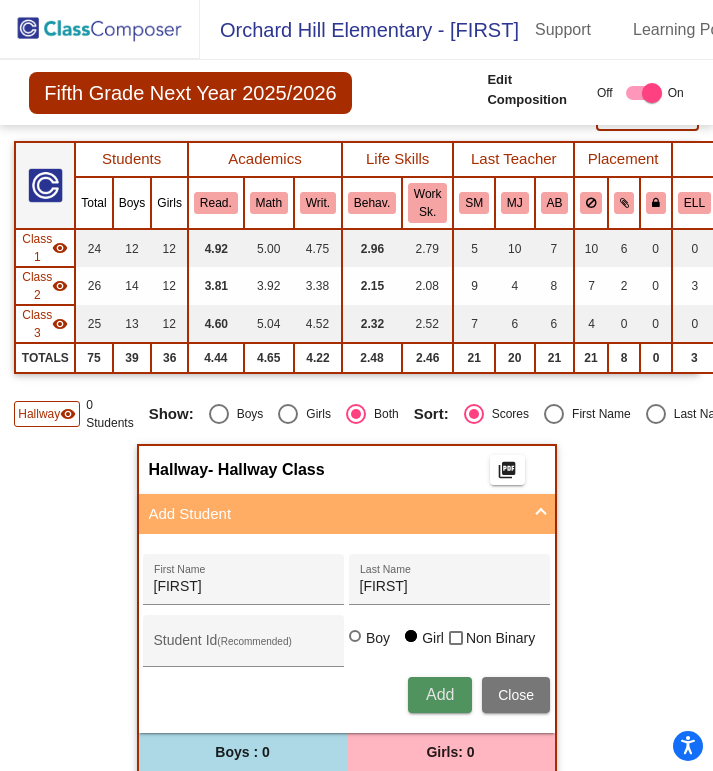 click on "Add" at bounding box center (440, 694) 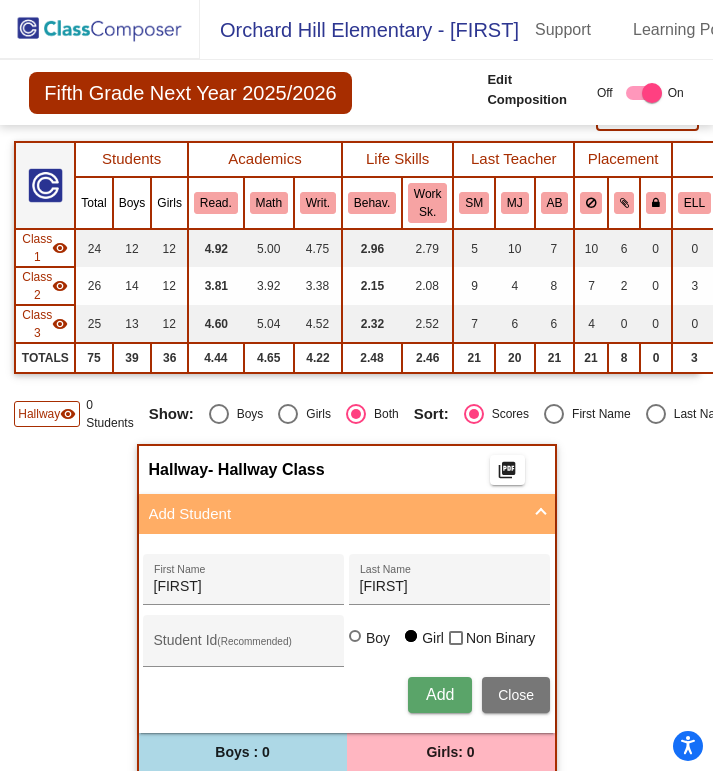 type 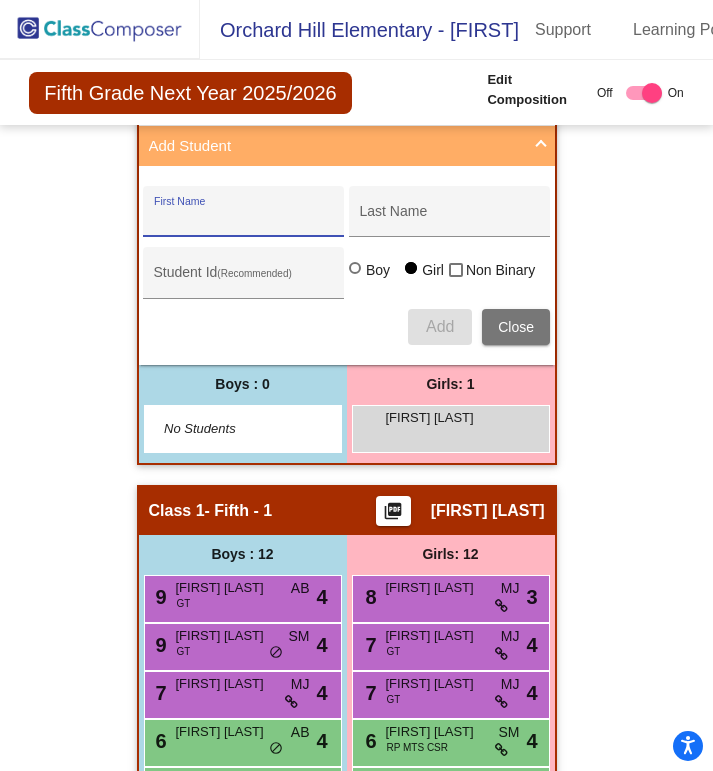 scroll, scrollTop: 525, scrollLeft: 0, axis: vertical 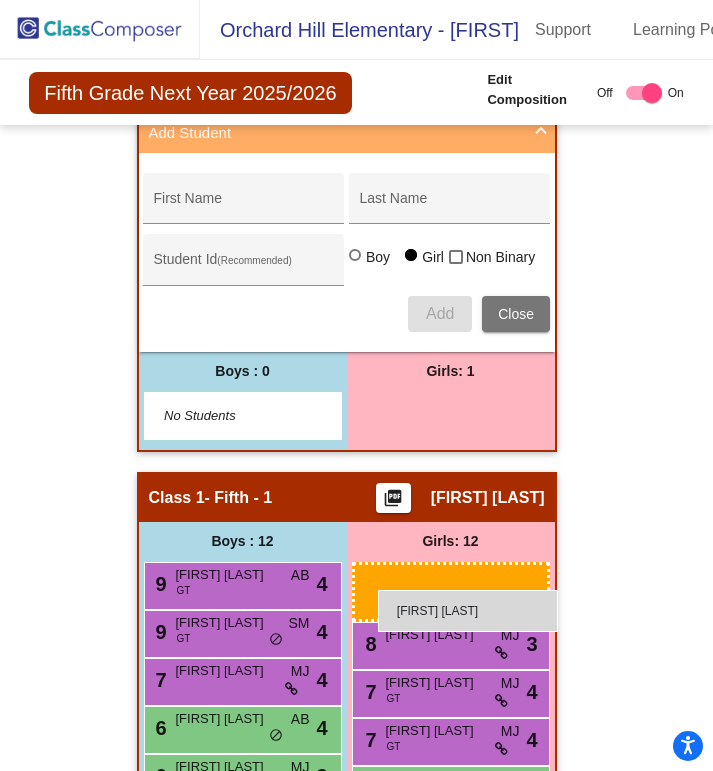 drag, startPoint x: 382, startPoint y: 411, endPoint x: 376, endPoint y: 590, distance: 179.10052 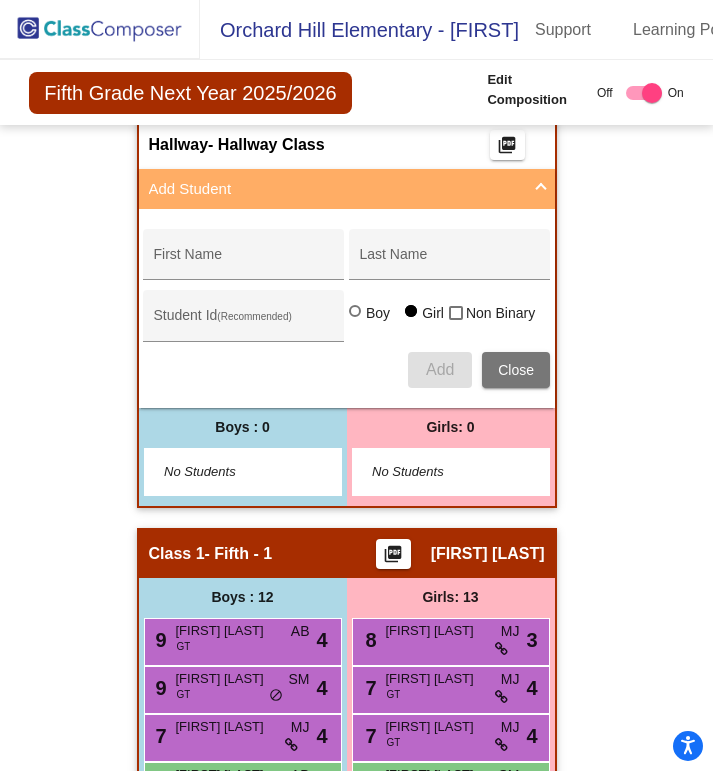 scroll, scrollTop: 472, scrollLeft: 0, axis: vertical 